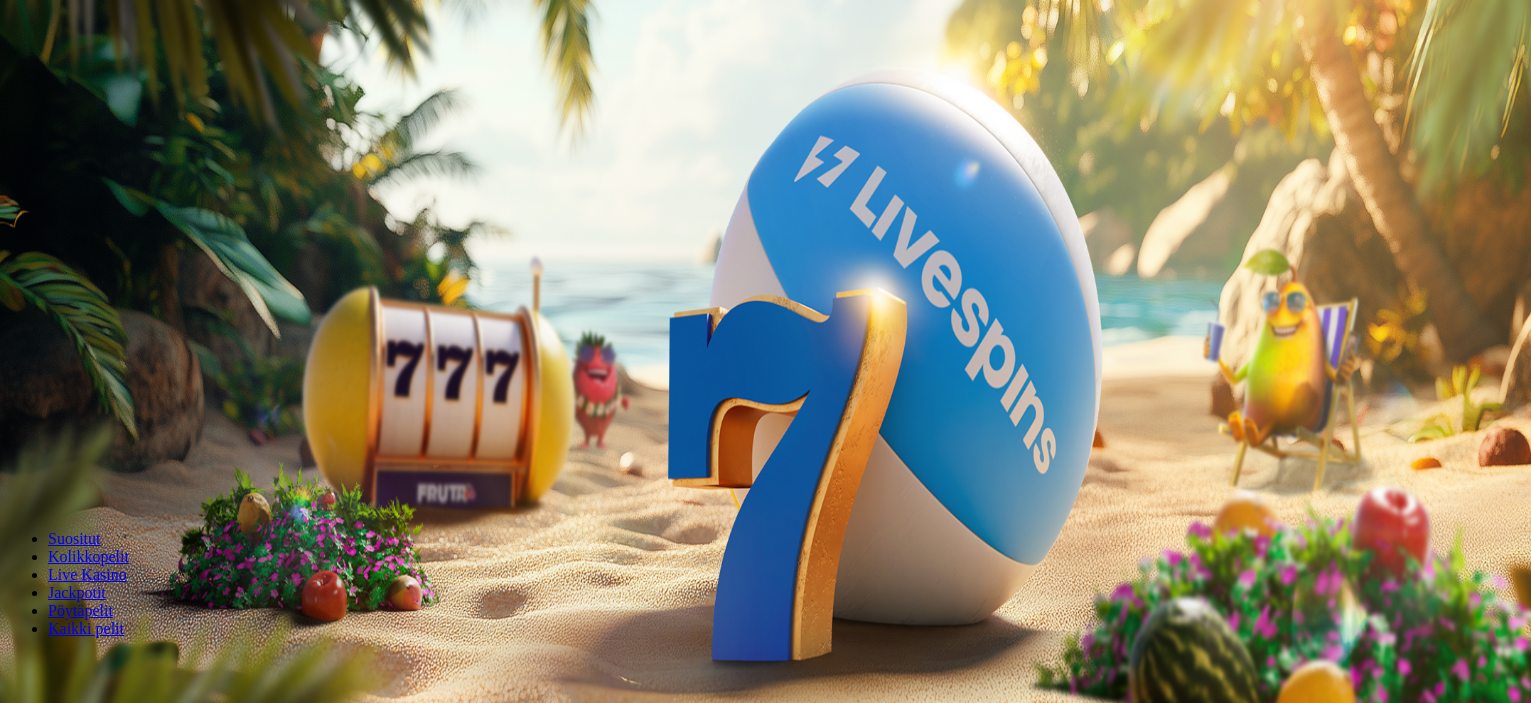 scroll, scrollTop: 0, scrollLeft: 0, axis: both 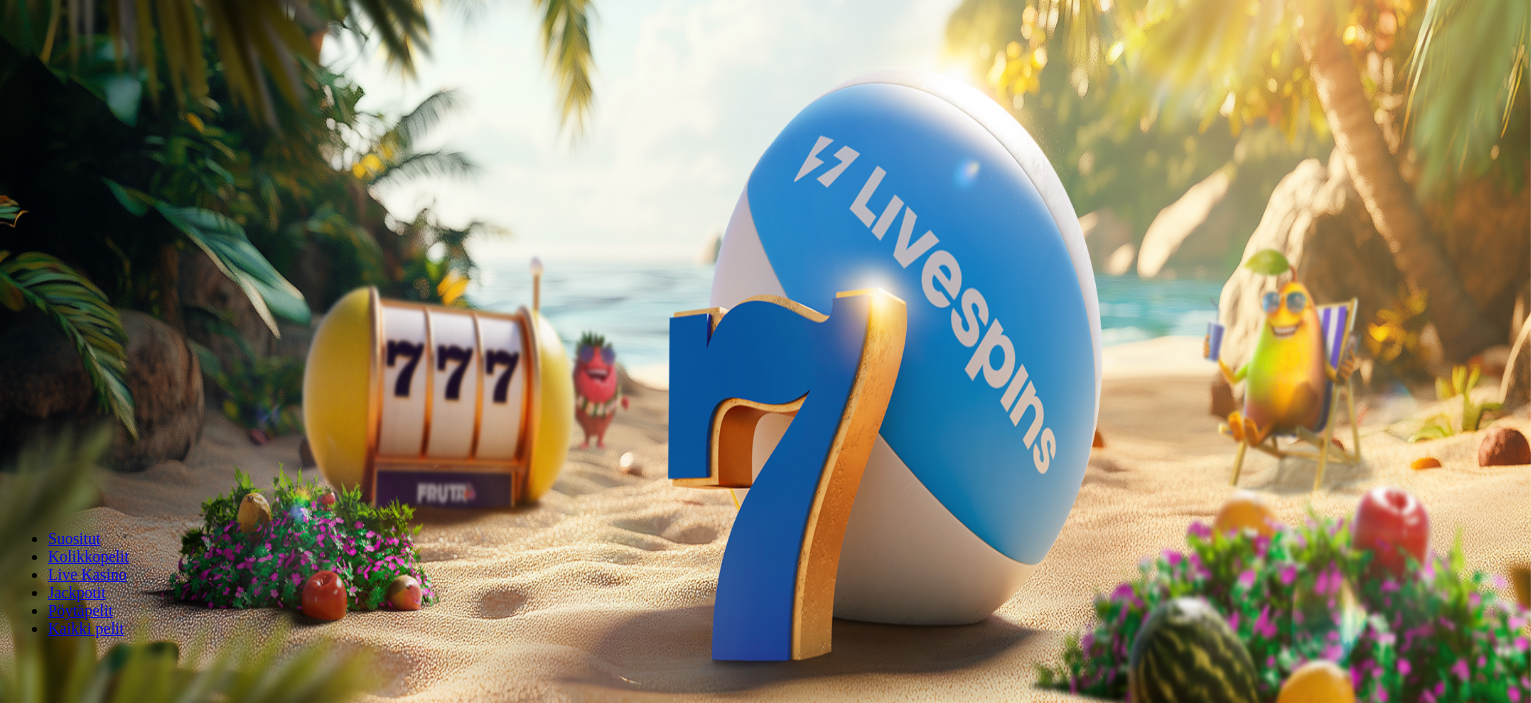 click at bounding box center (16, 471) 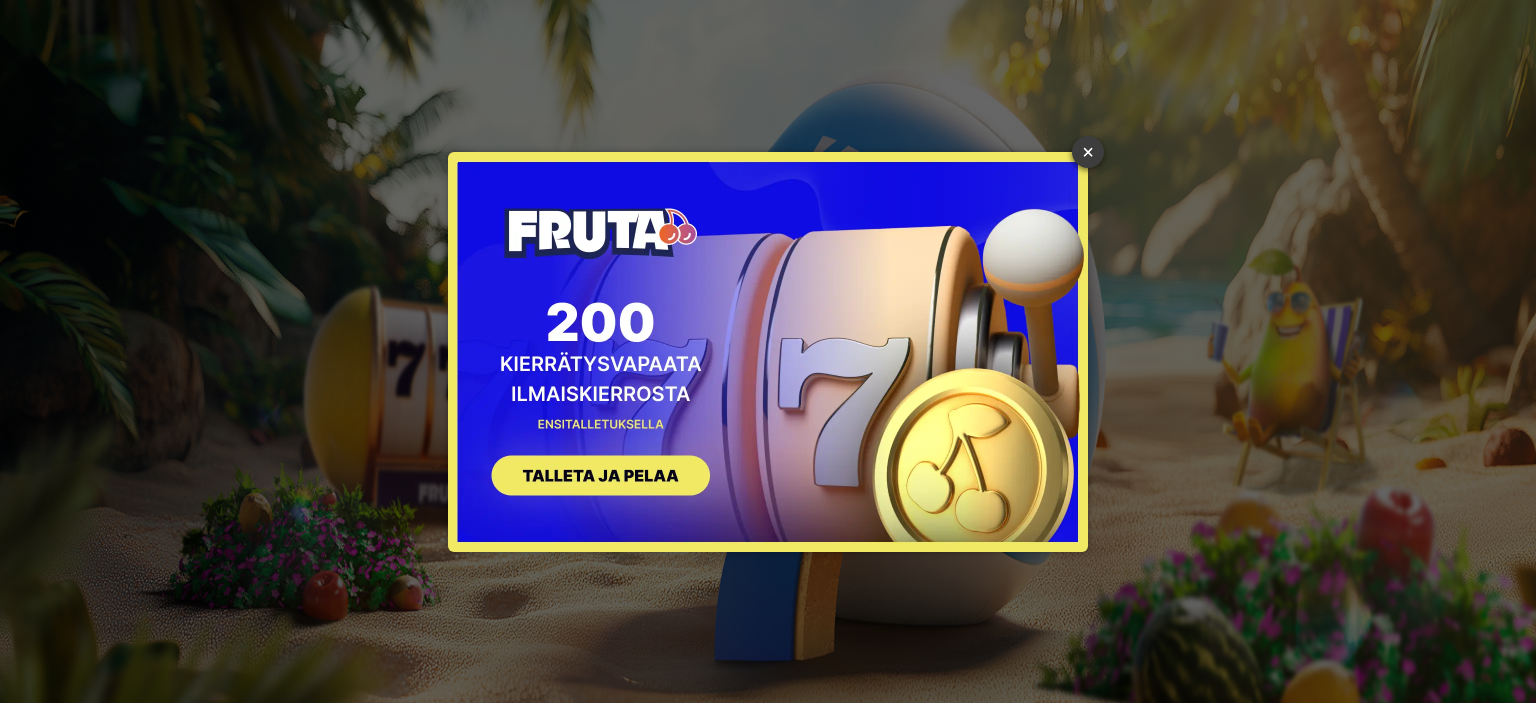 click on "×" at bounding box center (1088, 152) 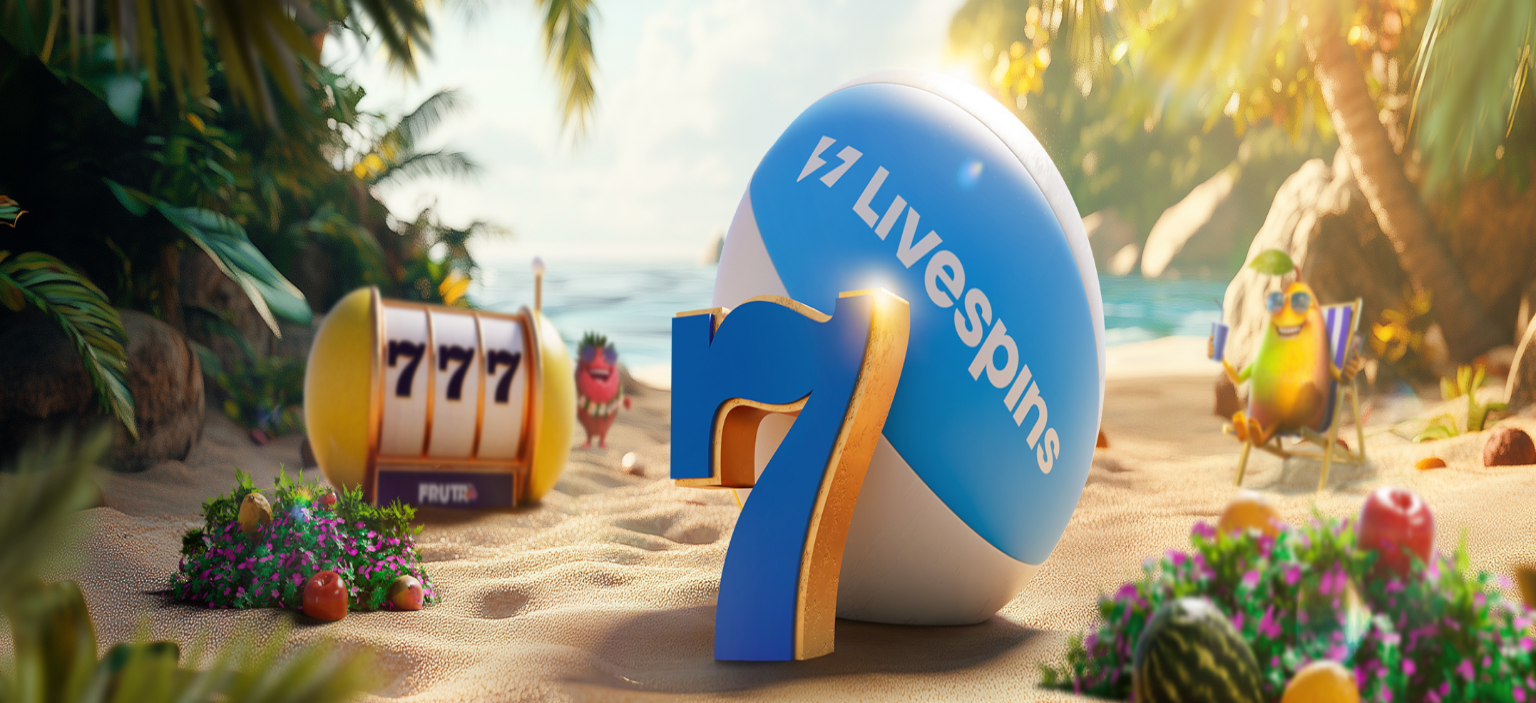 click on "Ymmärrän" at bounding box center (151, 5418) 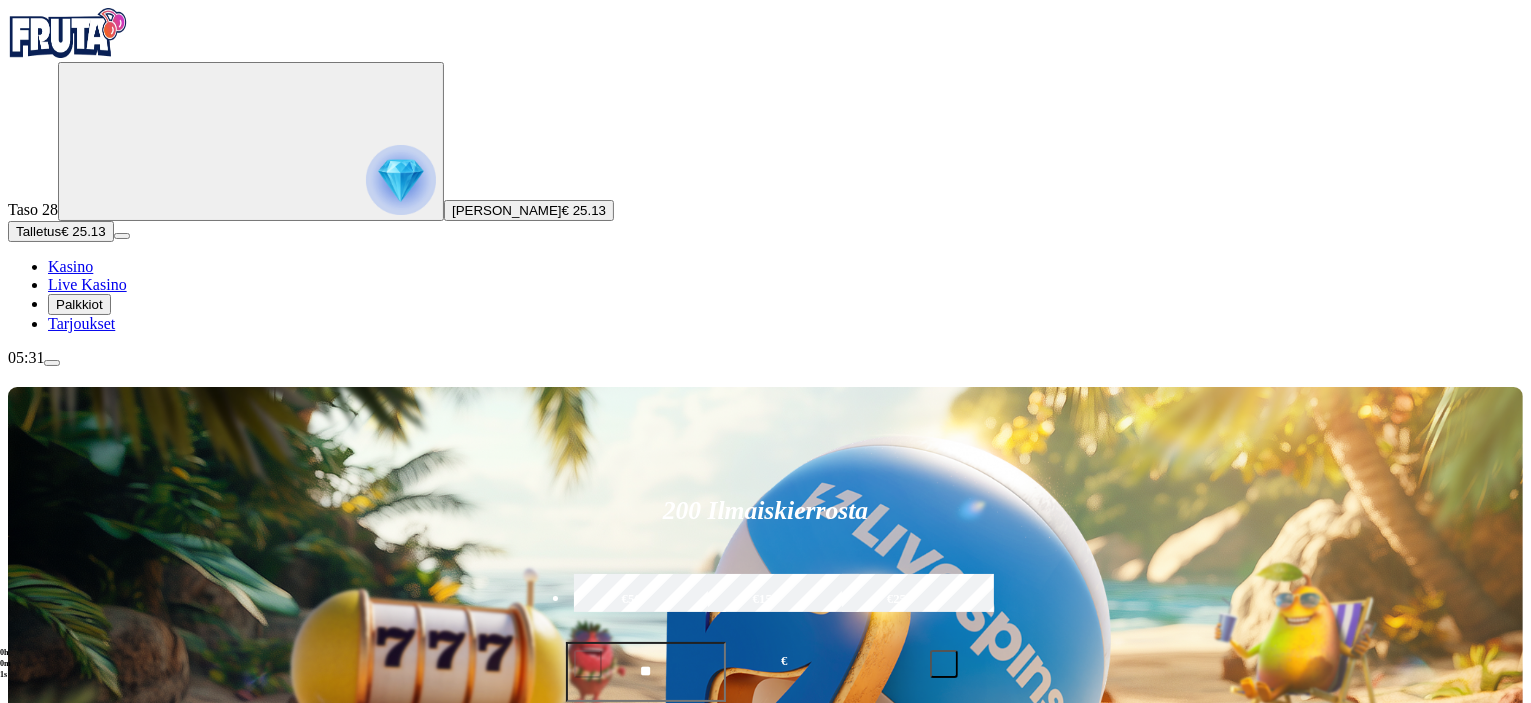 scroll, scrollTop: 300, scrollLeft: 0, axis: vertical 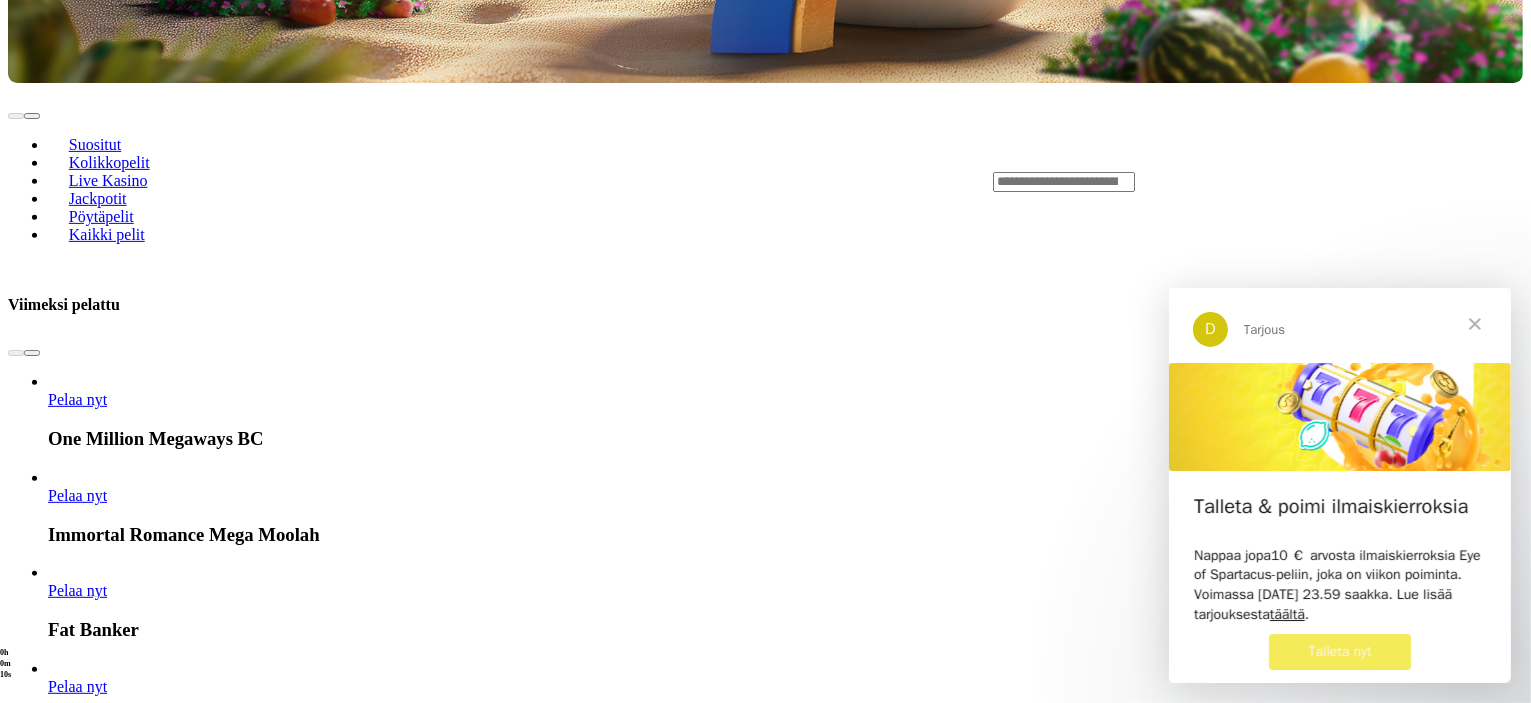 click at bounding box center [1474, 323] 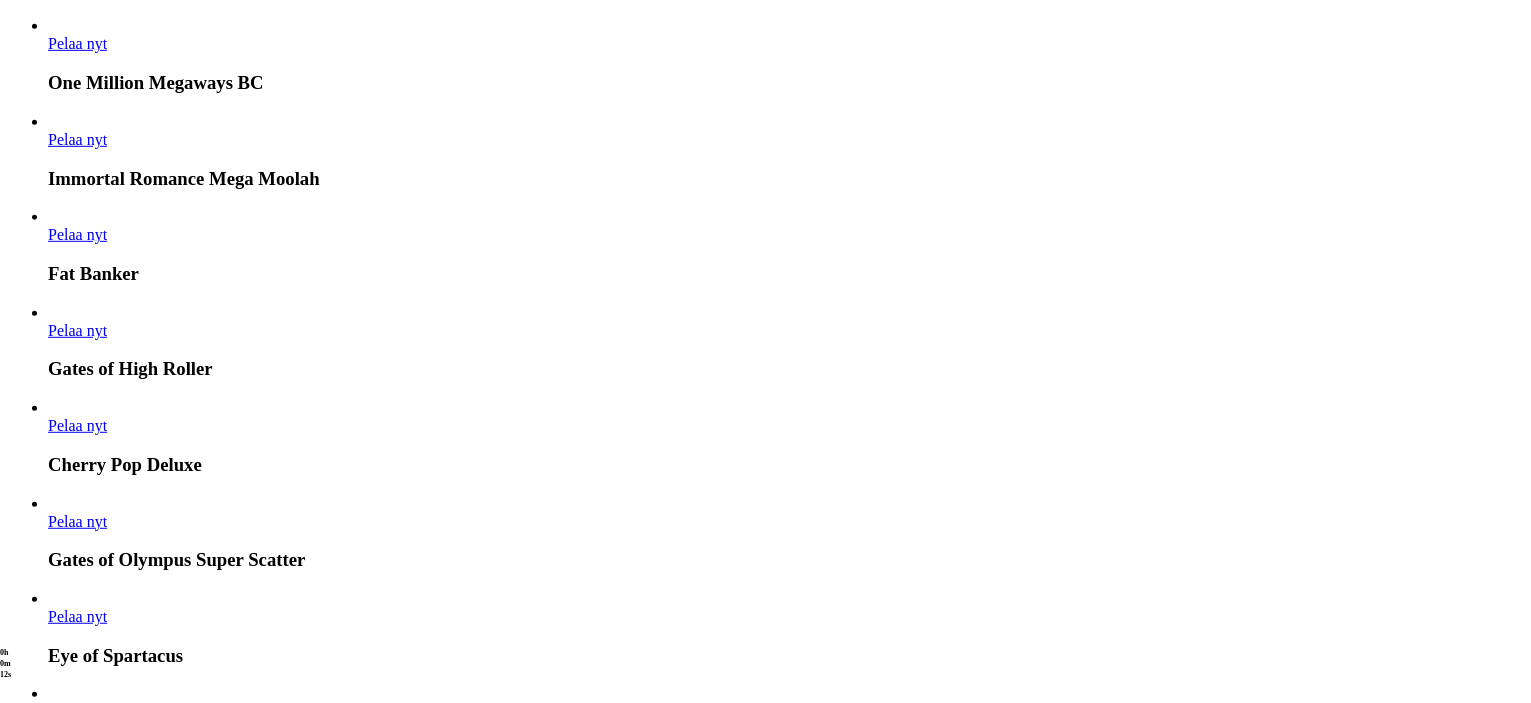 scroll, scrollTop: 1200, scrollLeft: 0, axis: vertical 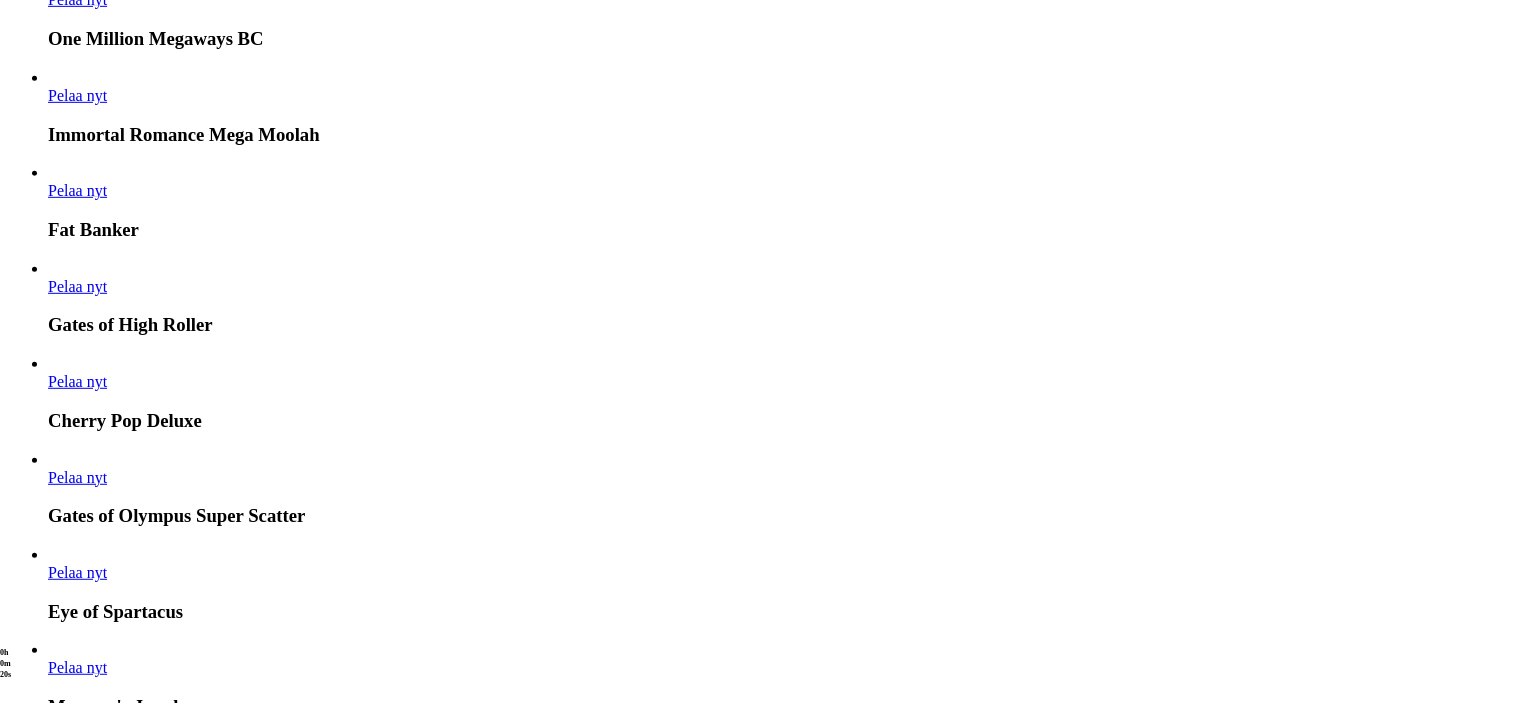 click at bounding box center (32, 16571) 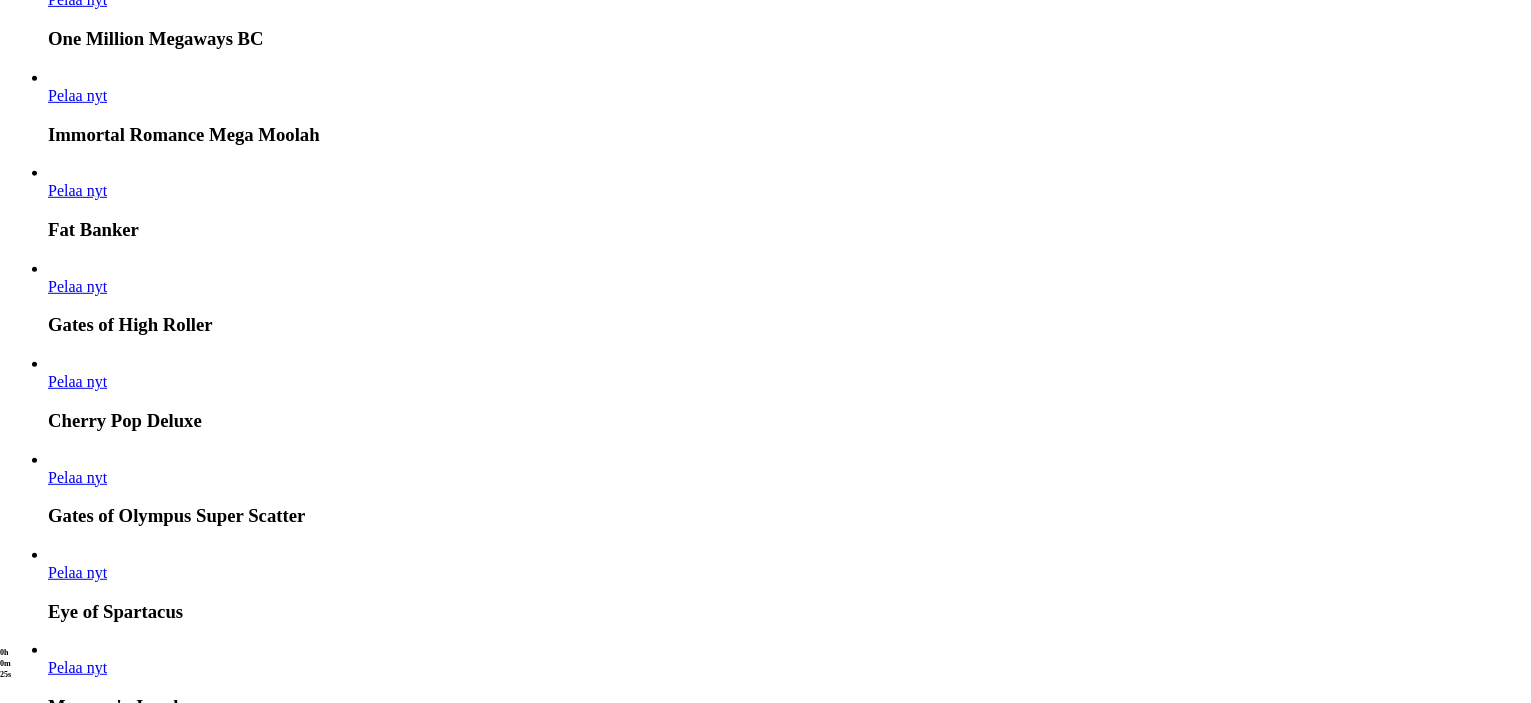 click on "Pelaa nyt" at bounding box center (-899, 17476) 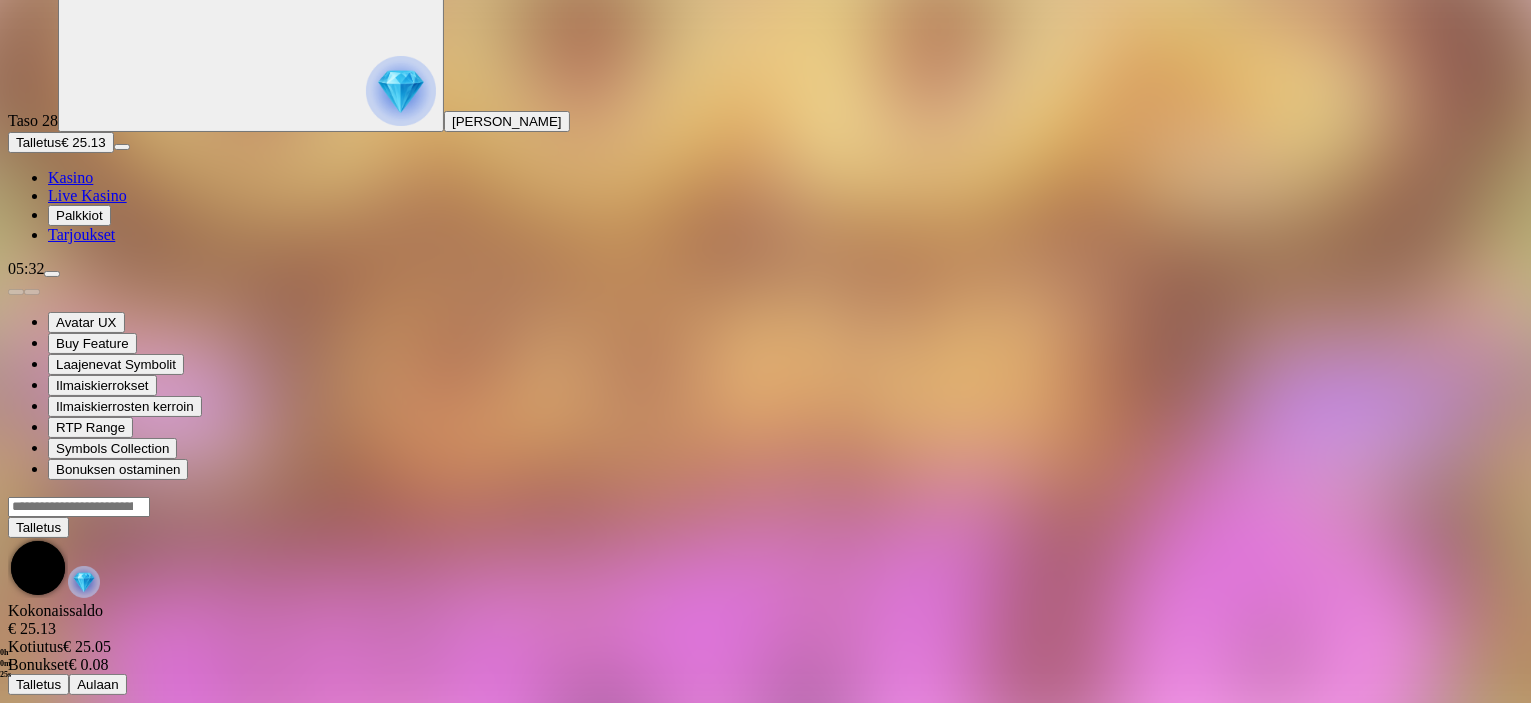 scroll, scrollTop: 0, scrollLeft: 0, axis: both 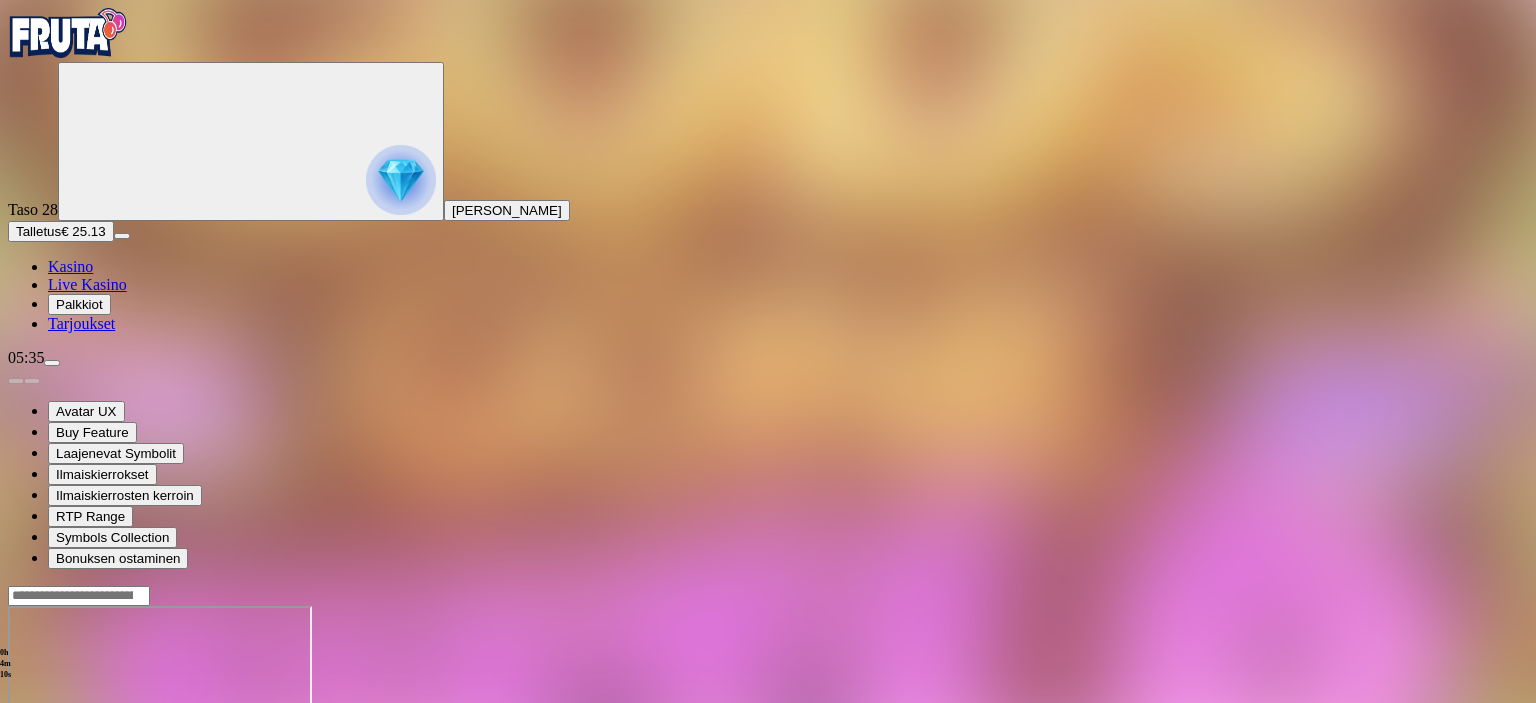 click at bounding box center (16, 778) 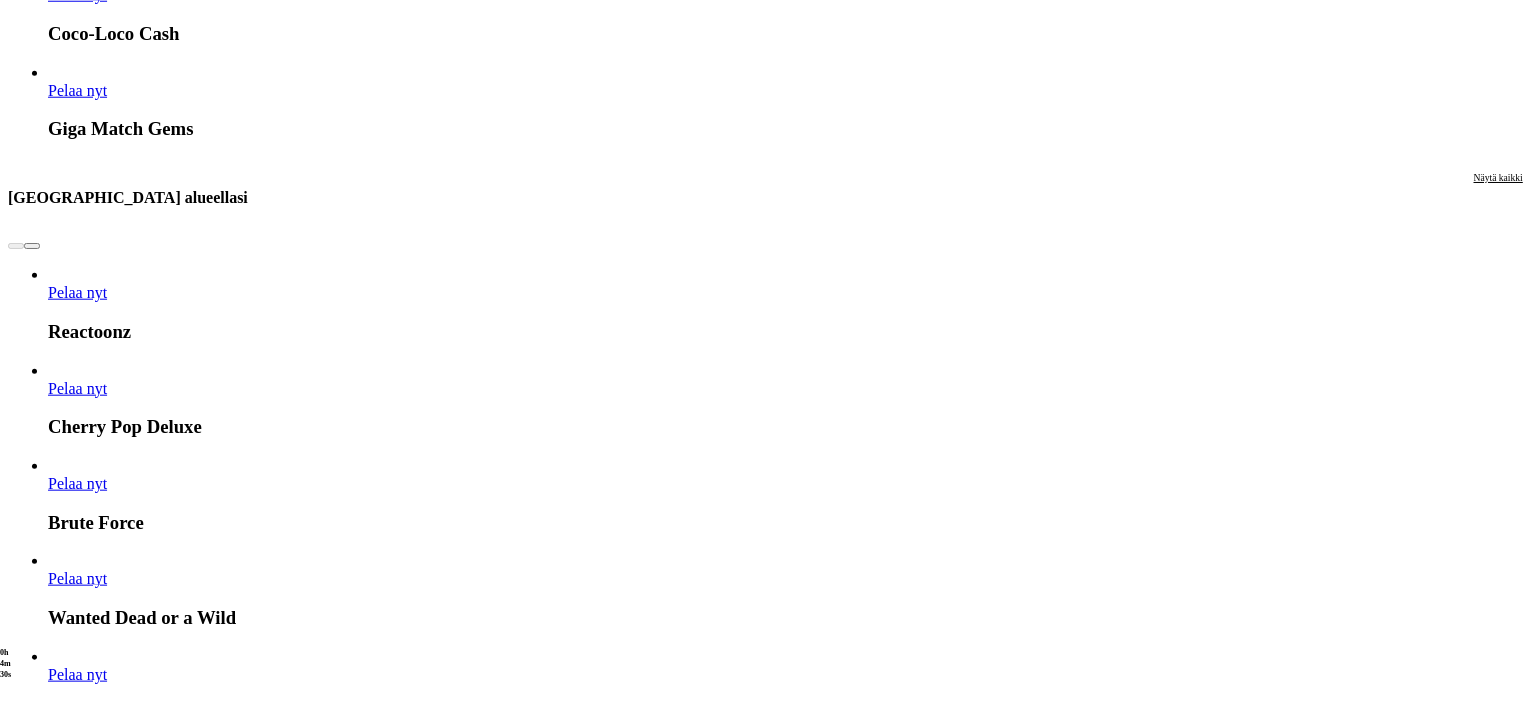 scroll, scrollTop: 2200, scrollLeft: 0, axis: vertical 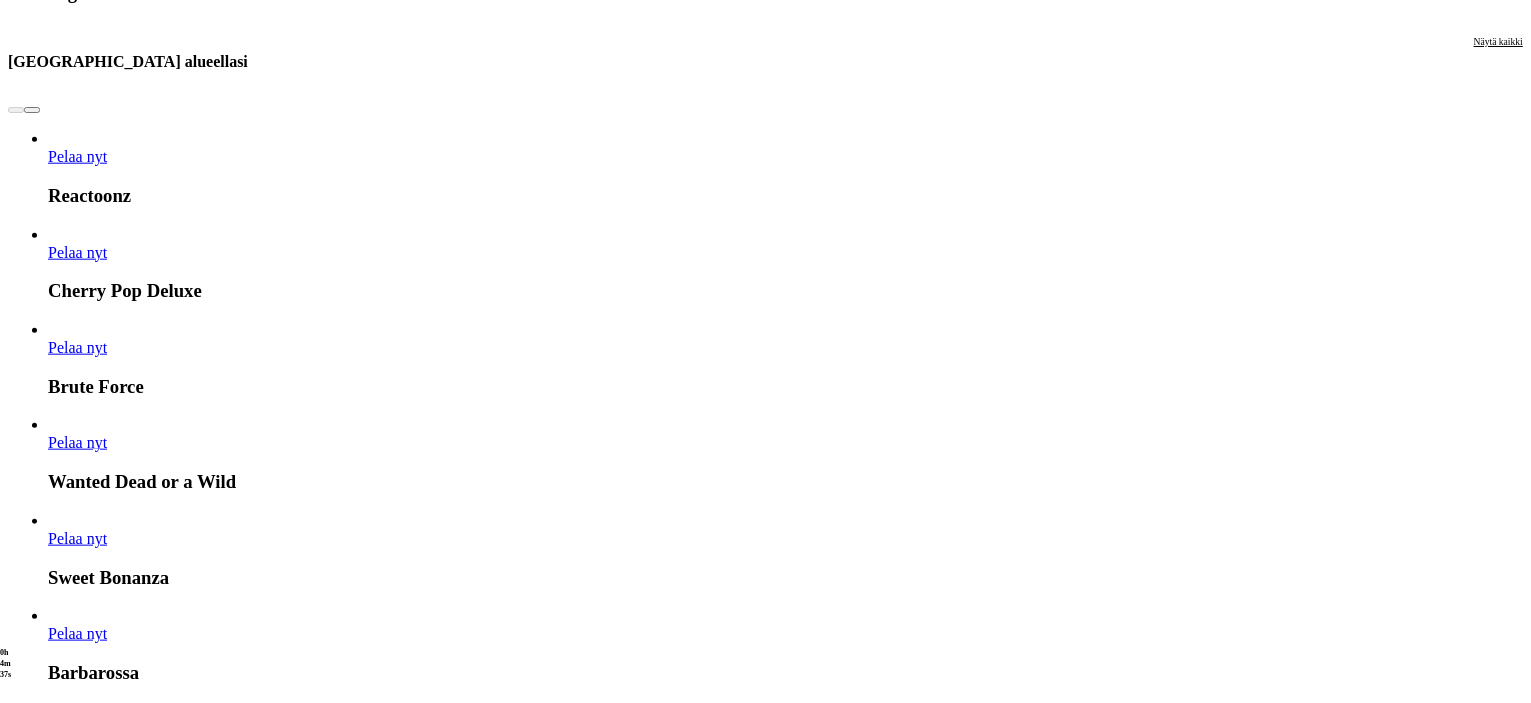 click on "Pelaa nyt" at bounding box center (77, 18635) 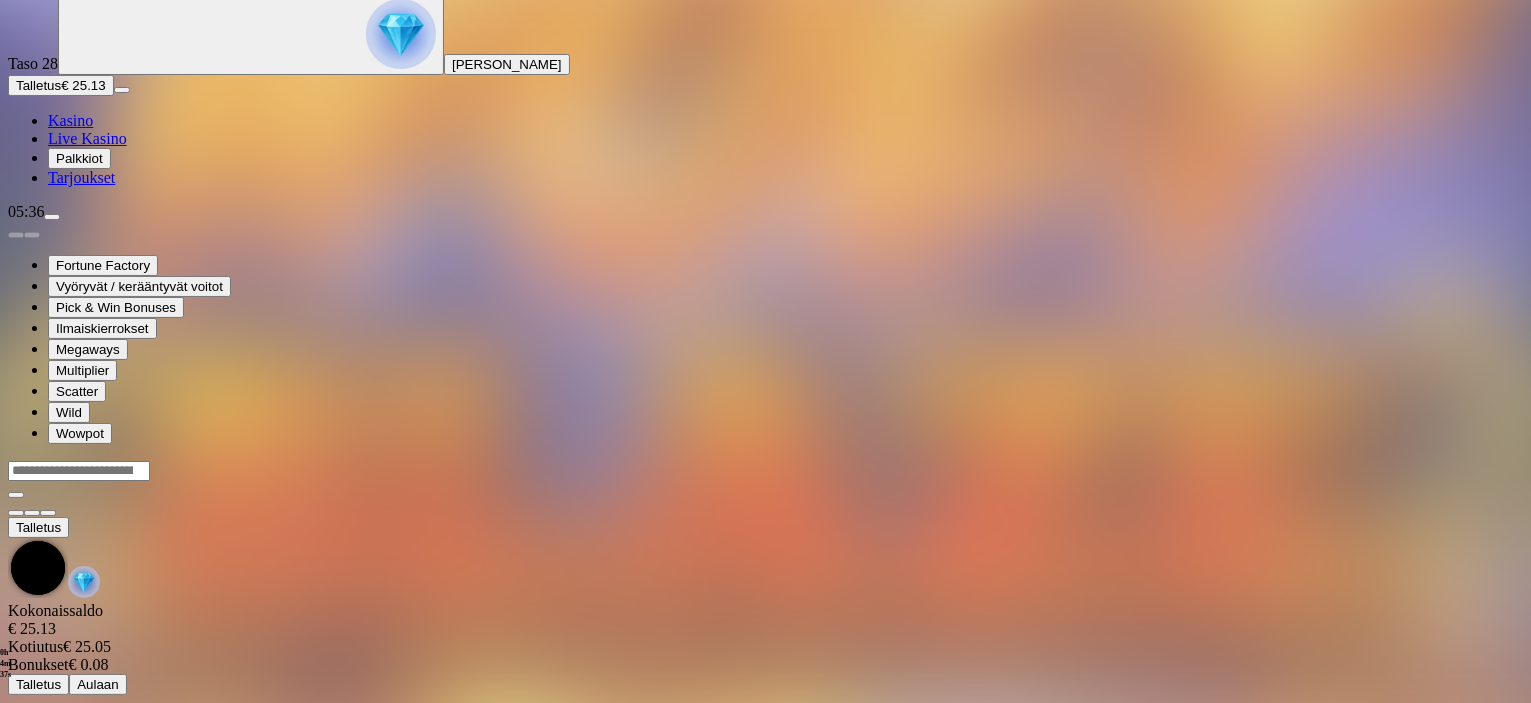 scroll, scrollTop: 0, scrollLeft: 0, axis: both 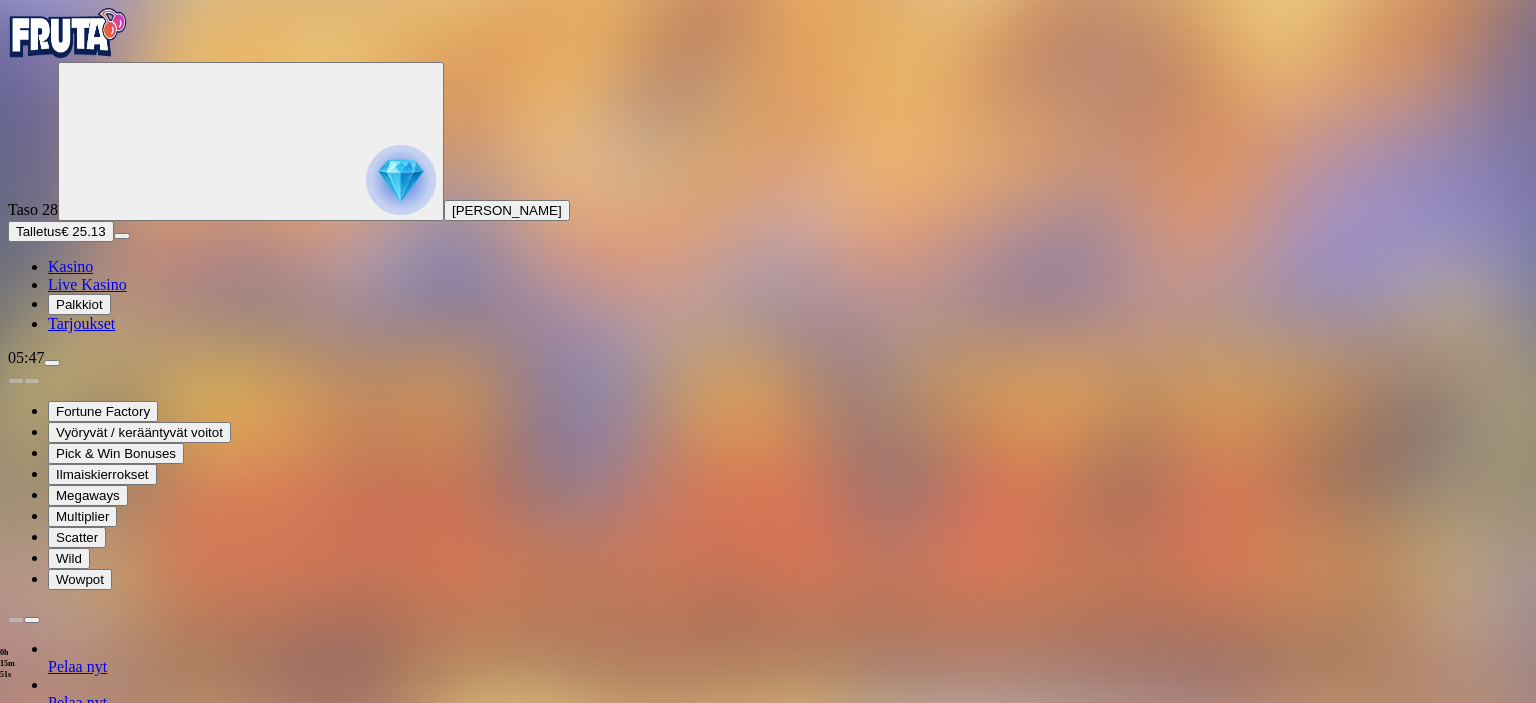 click on "Kasino" at bounding box center (70, 266) 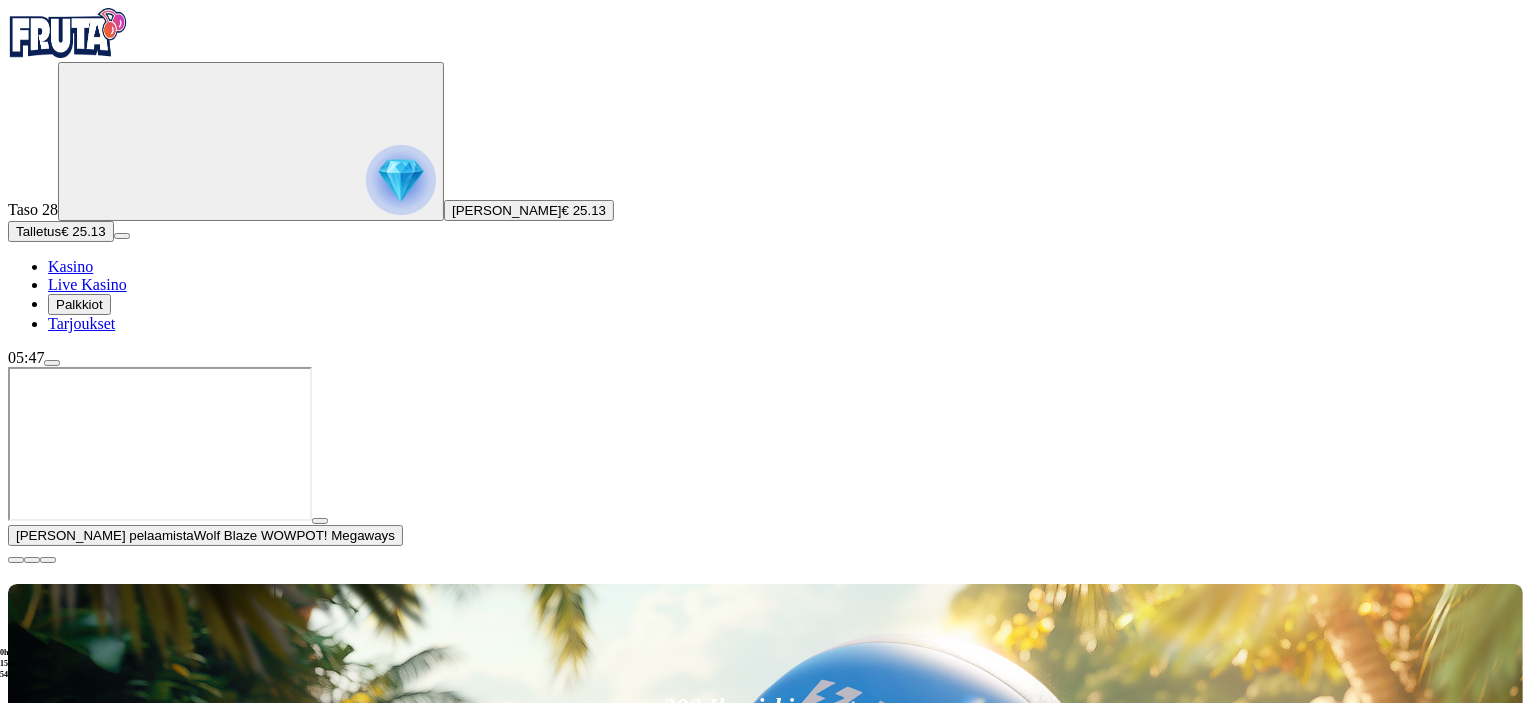 click at bounding box center (16, 560) 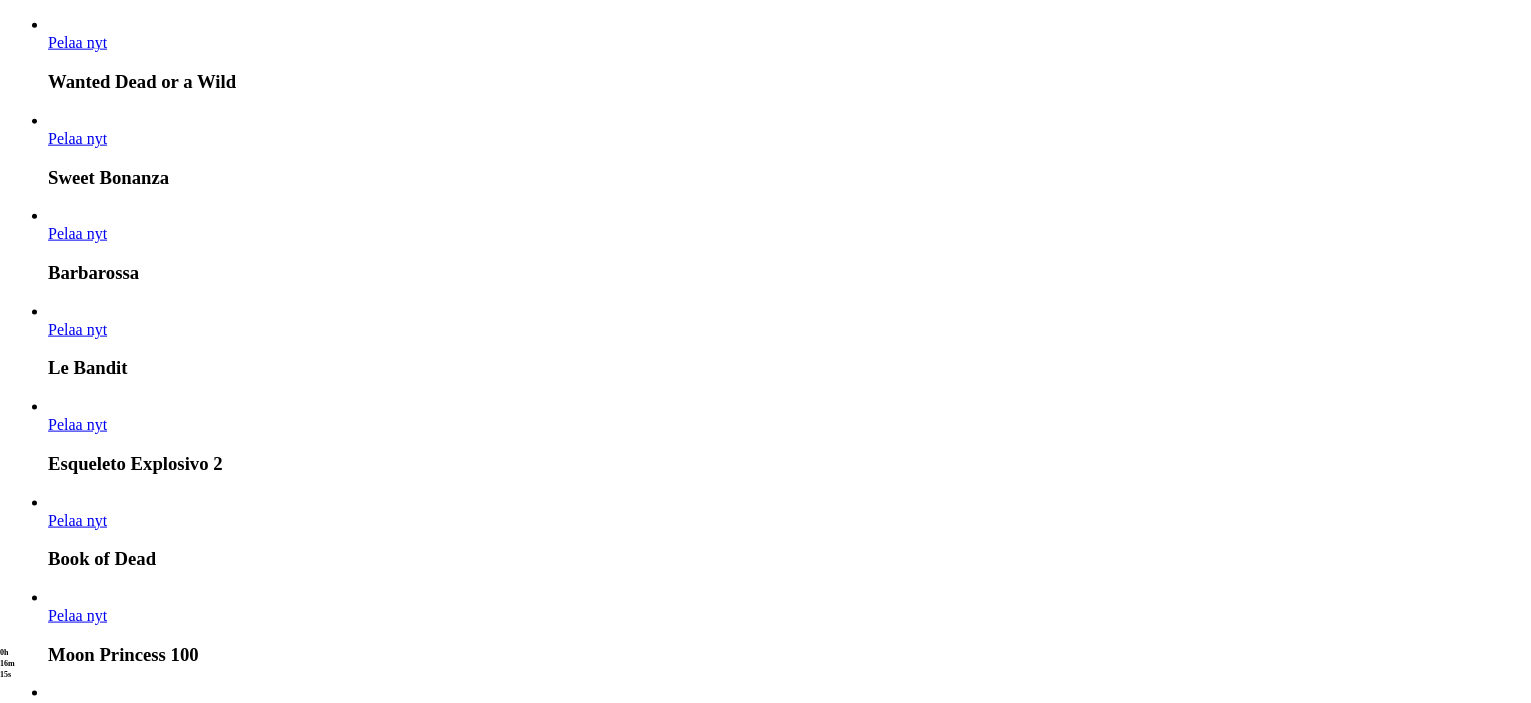click on "Pelaa nyt" at bounding box center [77, 18855] 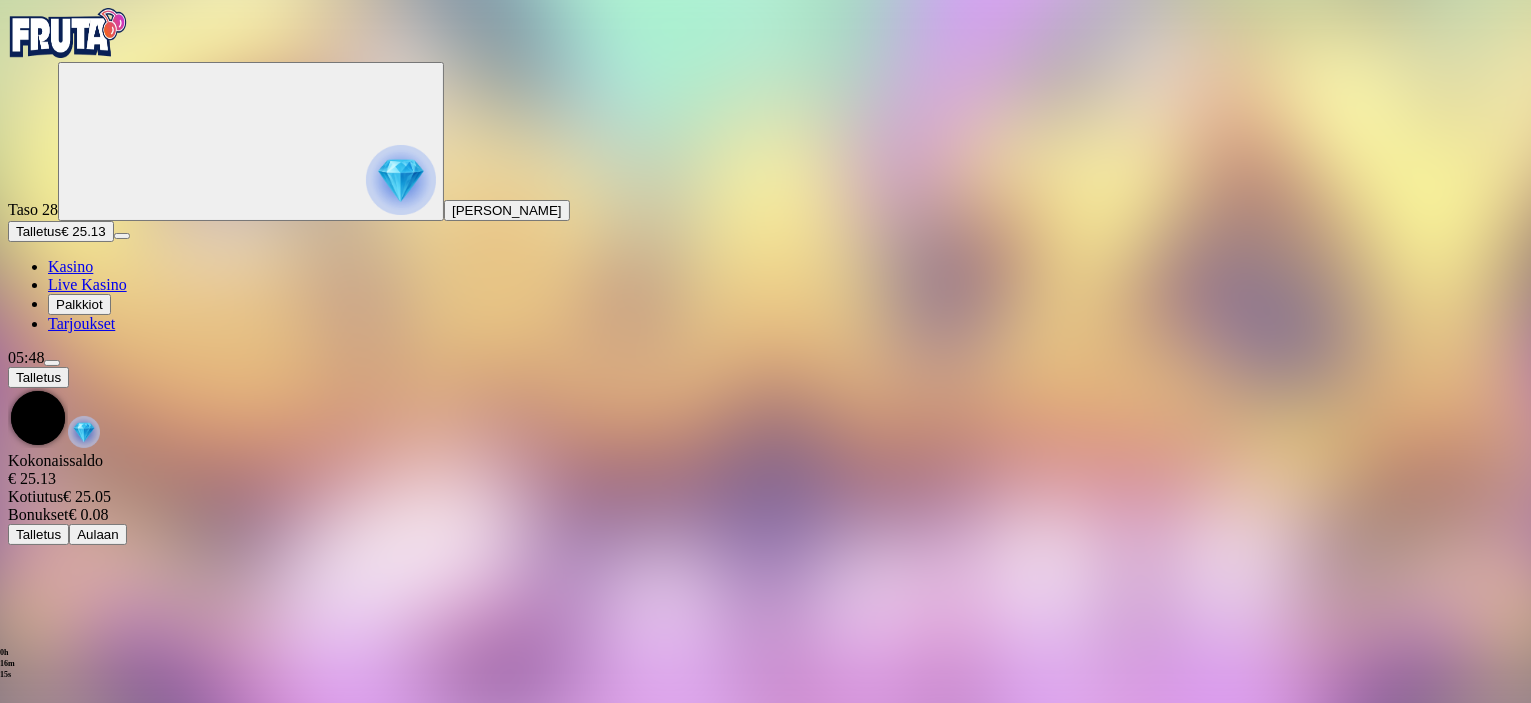 scroll, scrollTop: 0, scrollLeft: 0, axis: both 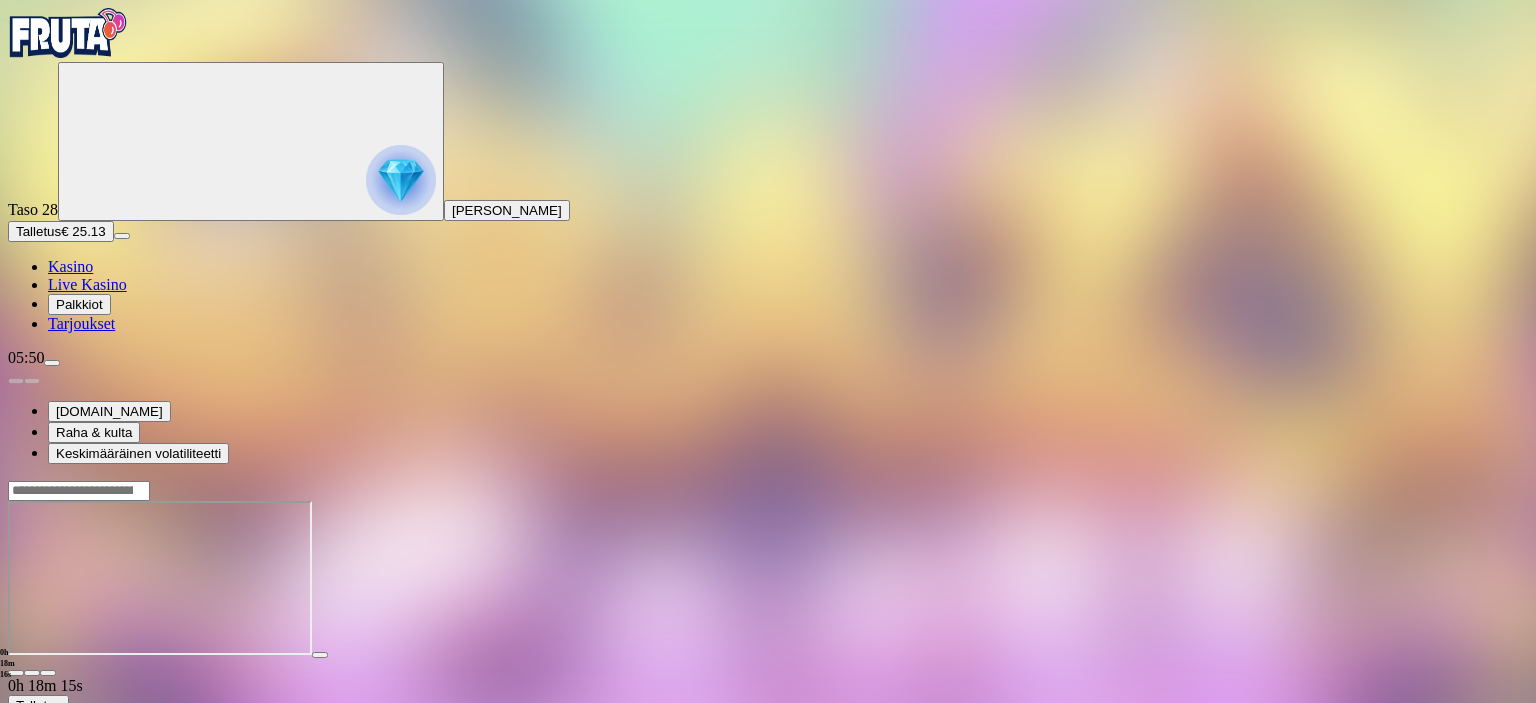 click at bounding box center (16, 673) 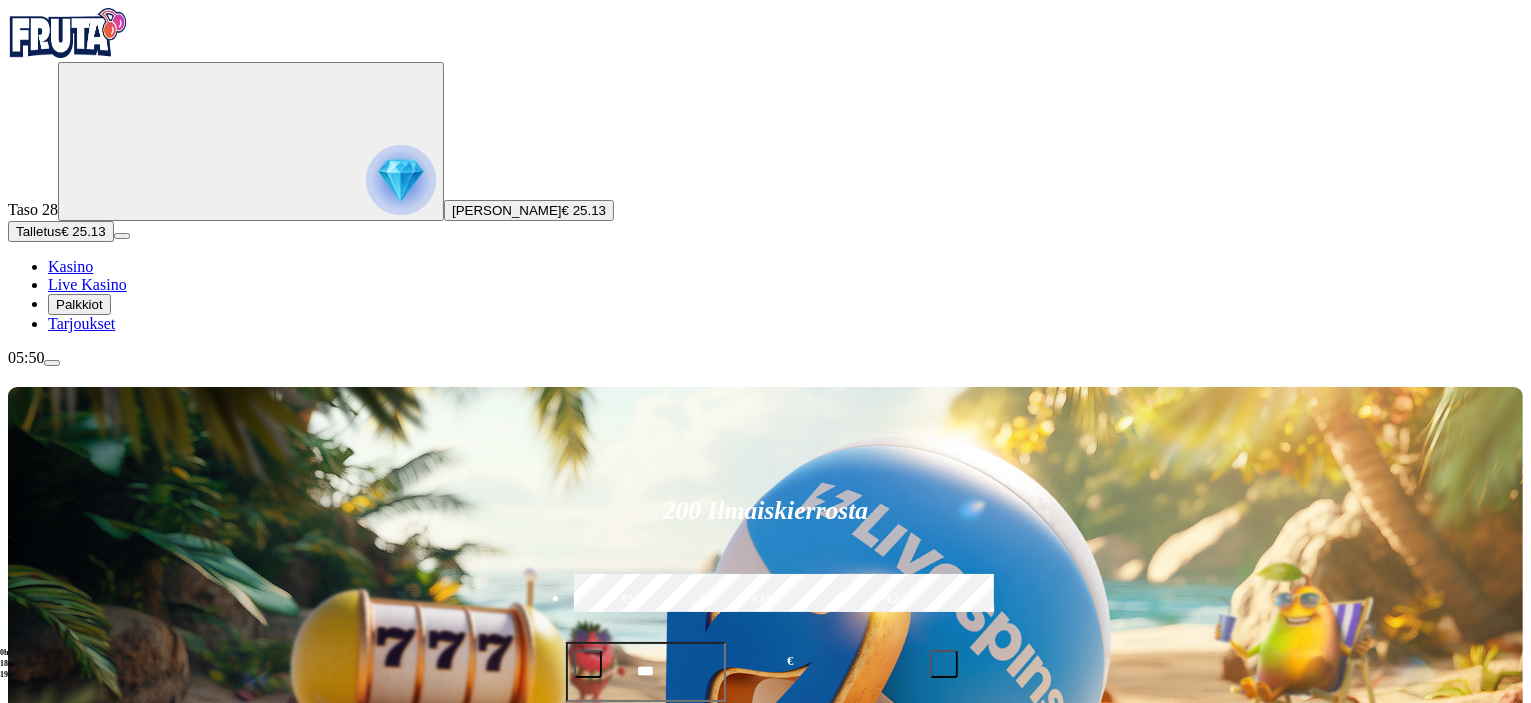 click on "200 Ilmaiskierrosta €50 €150 €250 *** € € Talleta ja pelaa 200 kierrätysvapaata ilmaiskierrosta ensitalletuksen yhteydessä. 50 kierrosta per päivä, 4 päivän ajan." at bounding box center [765, 635] 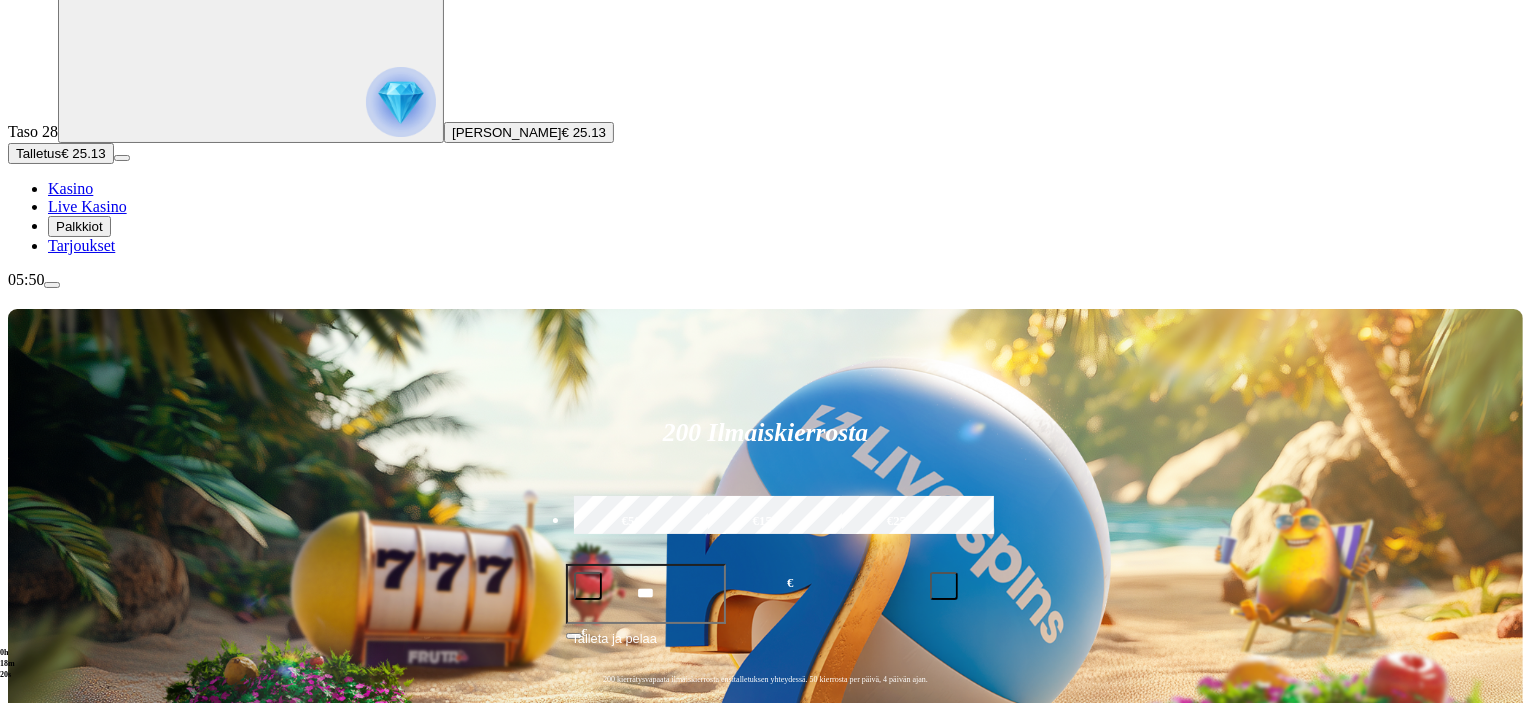 scroll, scrollTop: 200, scrollLeft: 0, axis: vertical 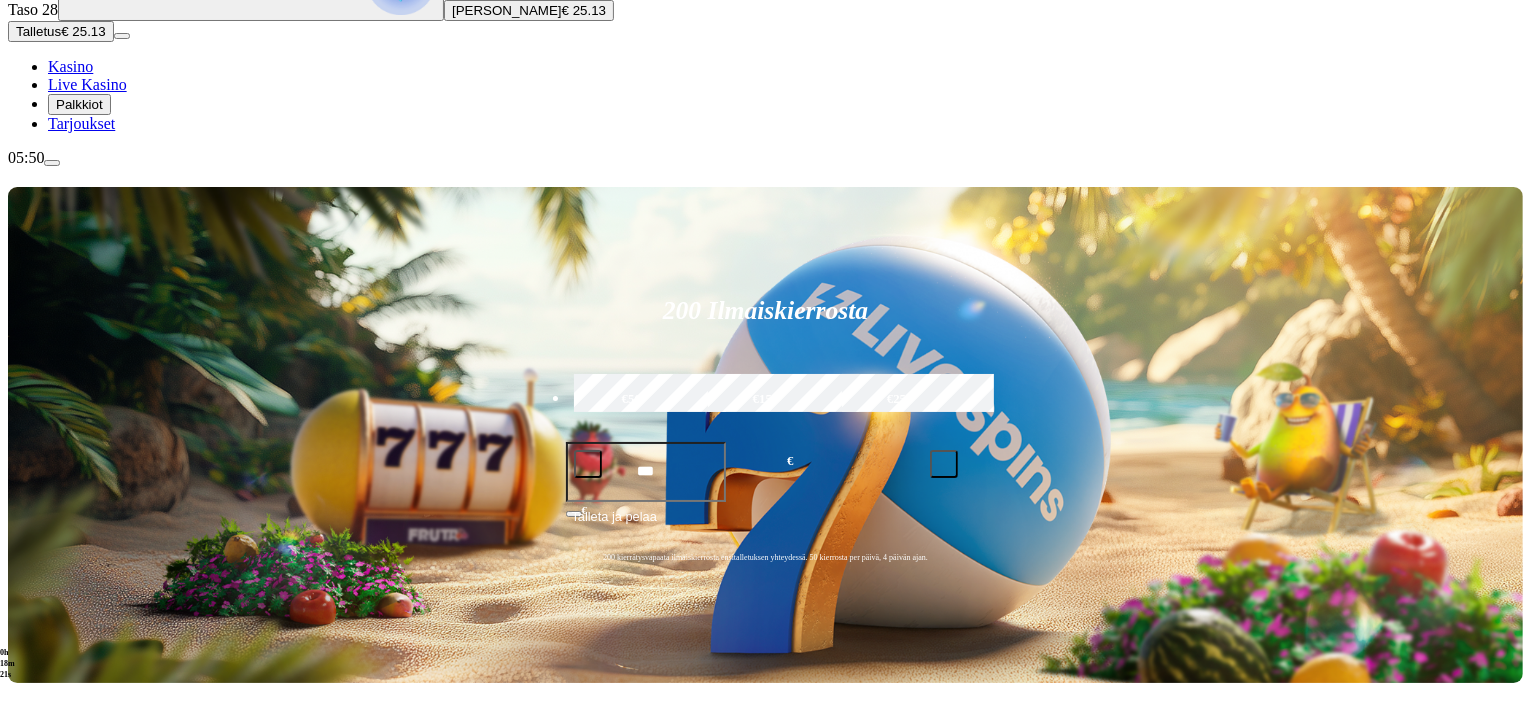 click on "Pelaa nyt" at bounding box center [77, 1095] 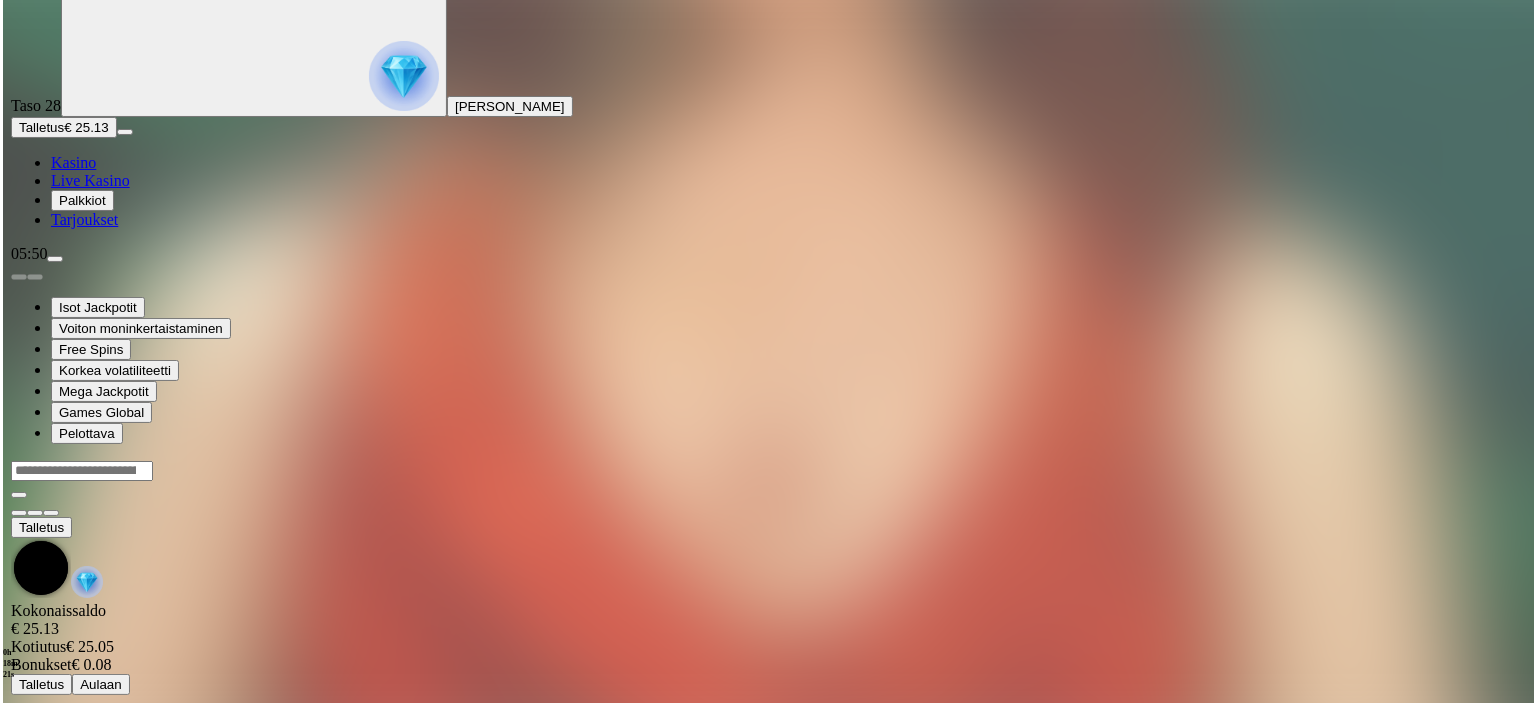scroll, scrollTop: 0, scrollLeft: 0, axis: both 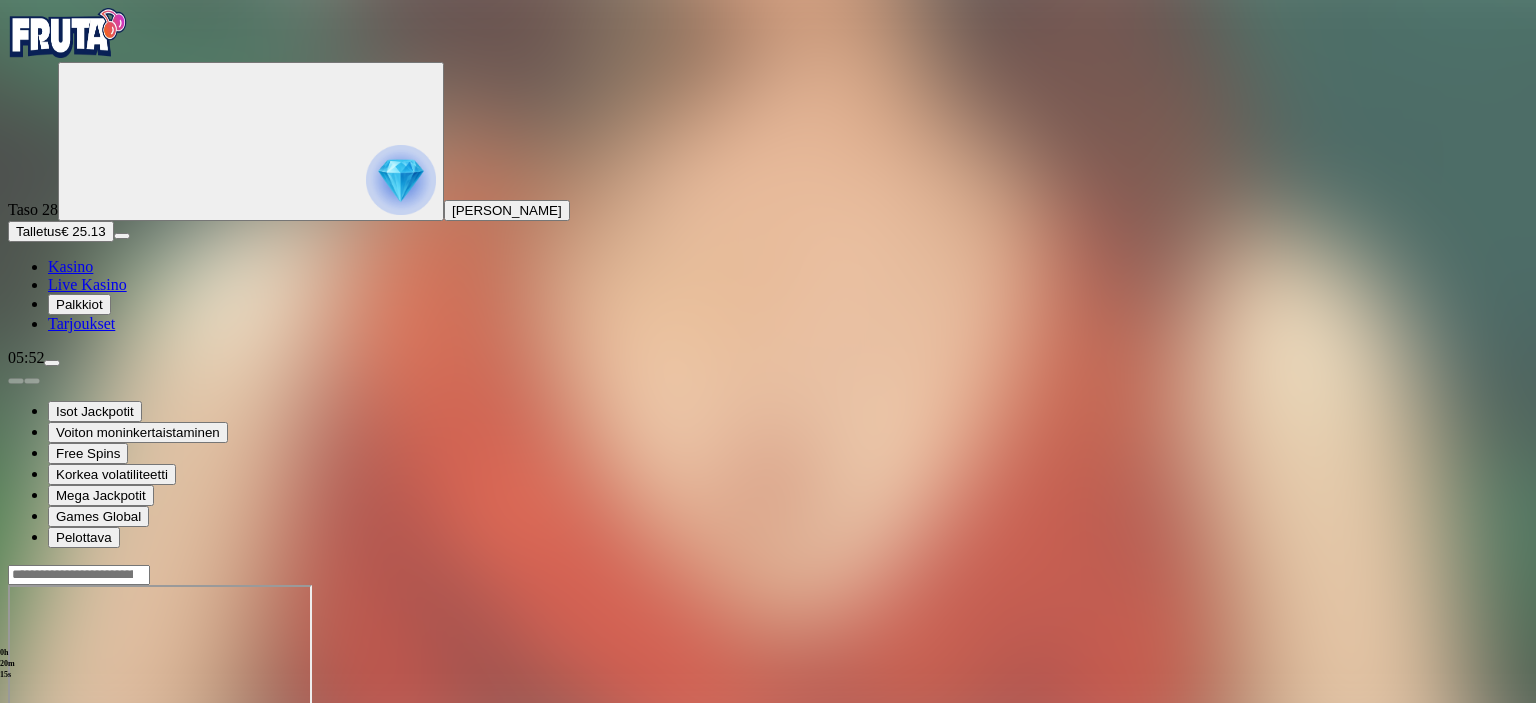click on "Palkkiot" at bounding box center [79, 304] 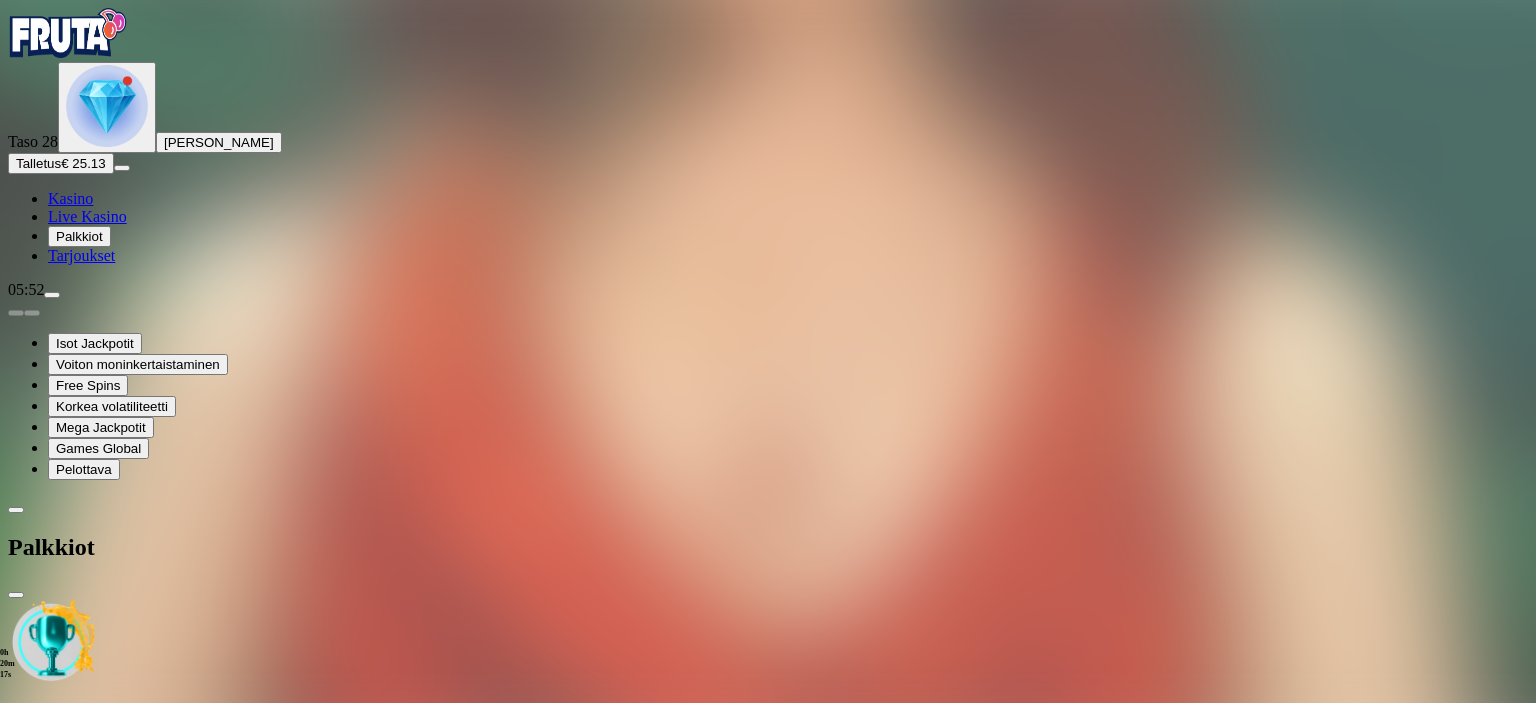 click at bounding box center (112, 800) 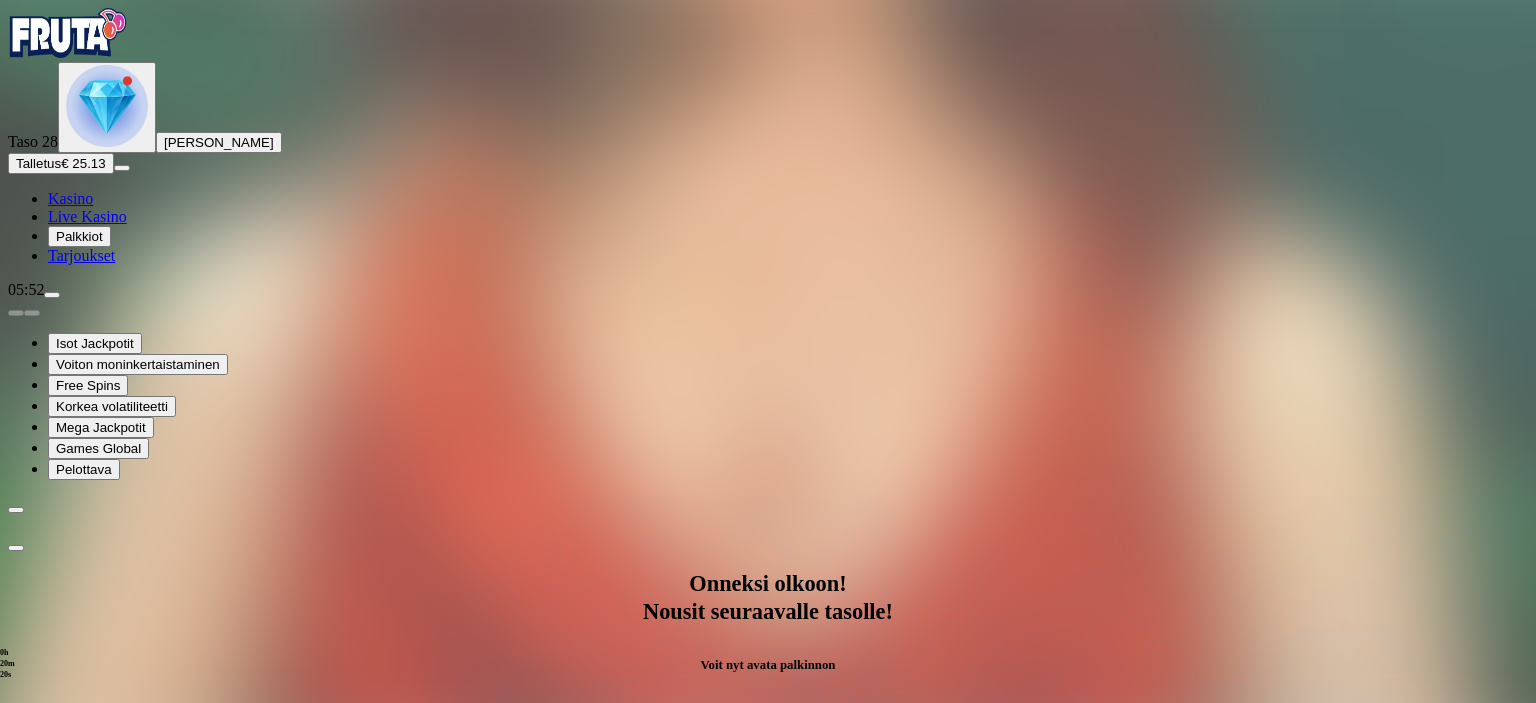 click on "Avaa palkinto" at bounding box center (768, 992) 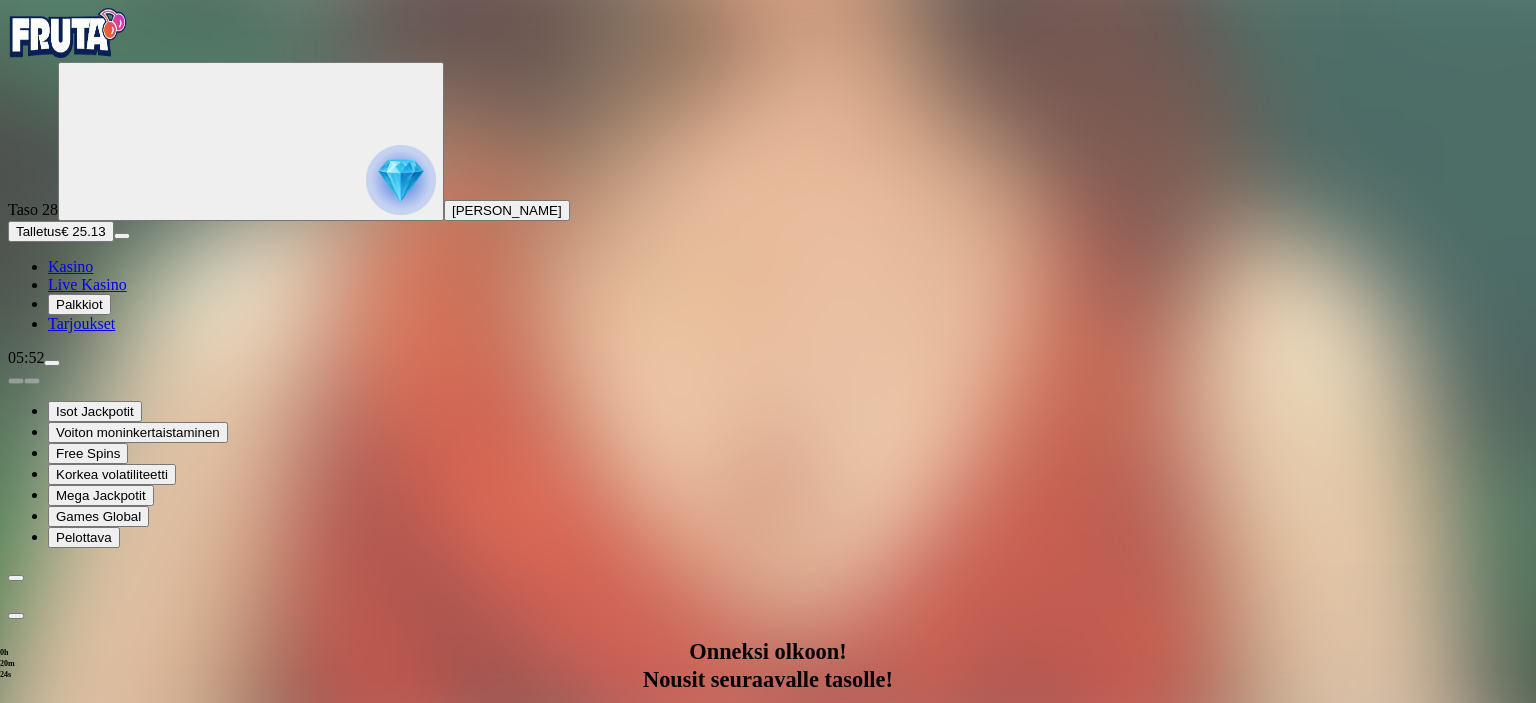 click on "Avaa palkinto" at bounding box center [768, 1060] 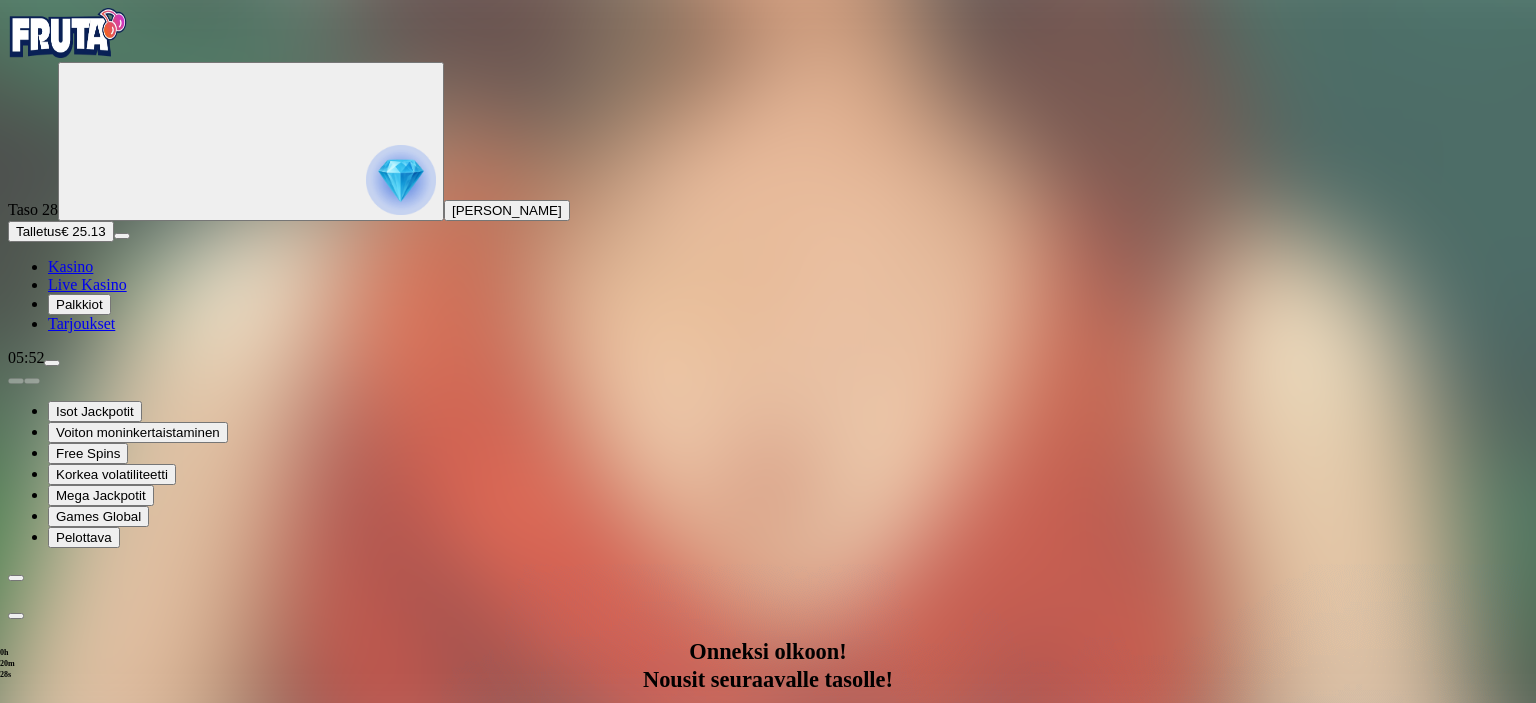 click on "Taso 2 Fruit Up   ja nappaat seuraavan palkkion" at bounding box center [768, 971] 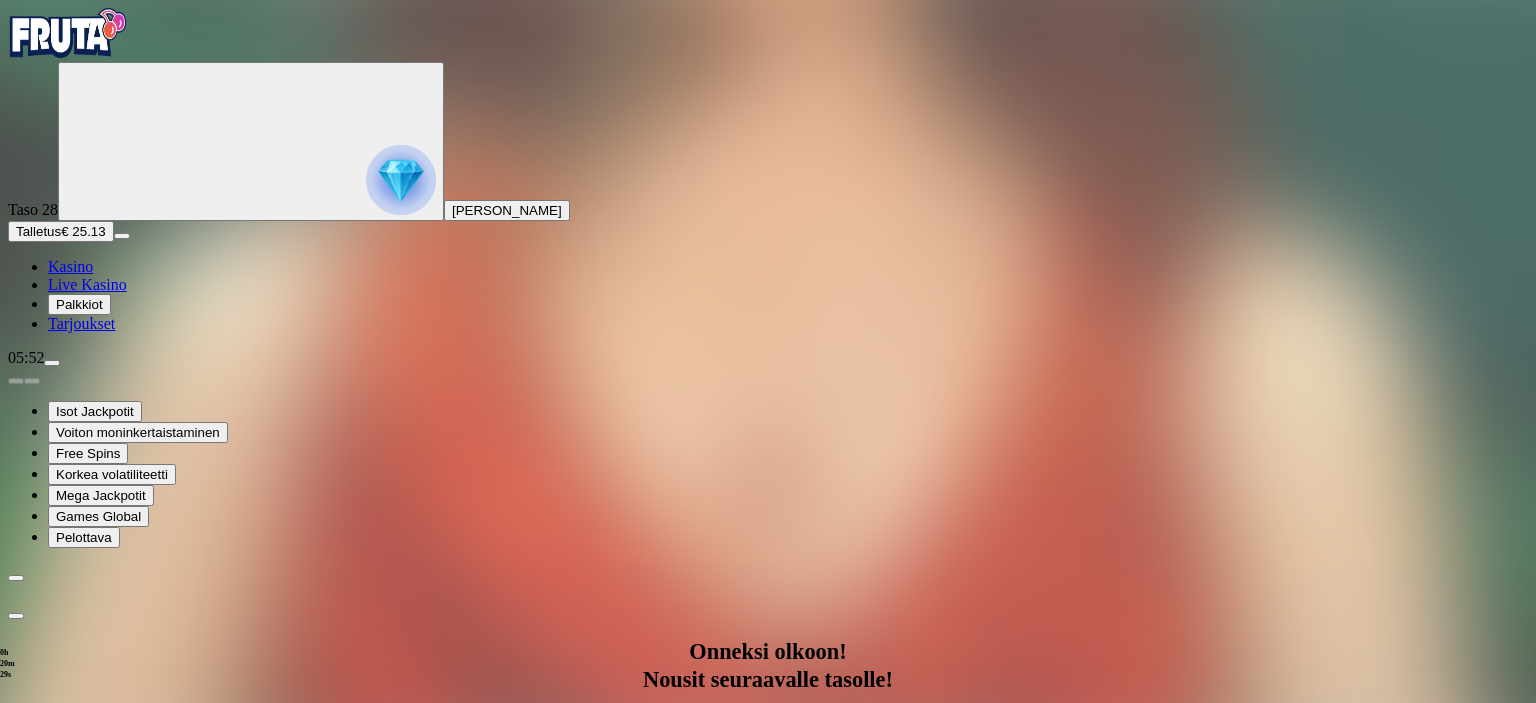 click on "Avaa palkinto" at bounding box center [768, 1060] 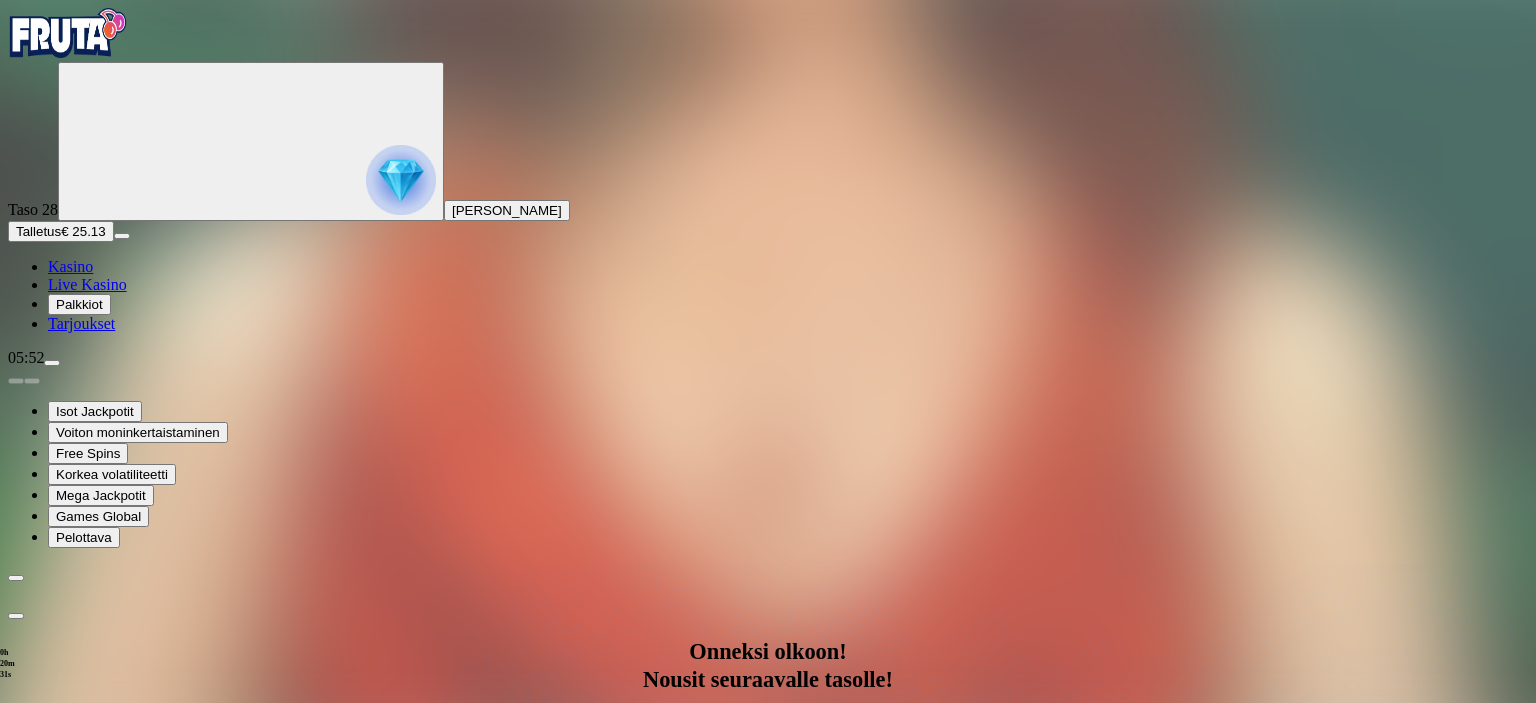click at bounding box center [16, 616] 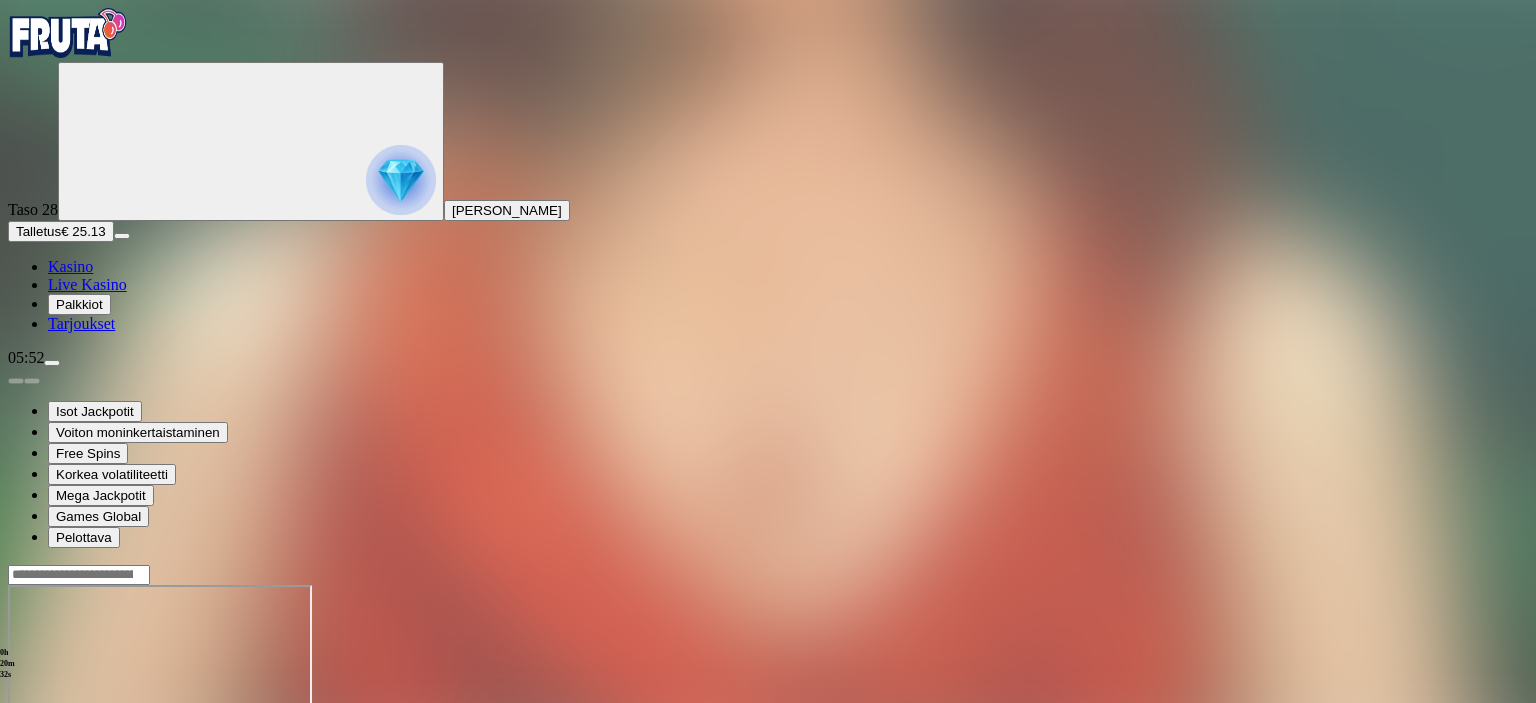 drag, startPoint x: 122, startPoint y: 504, endPoint x: 124, endPoint y: 515, distance: 11.18034 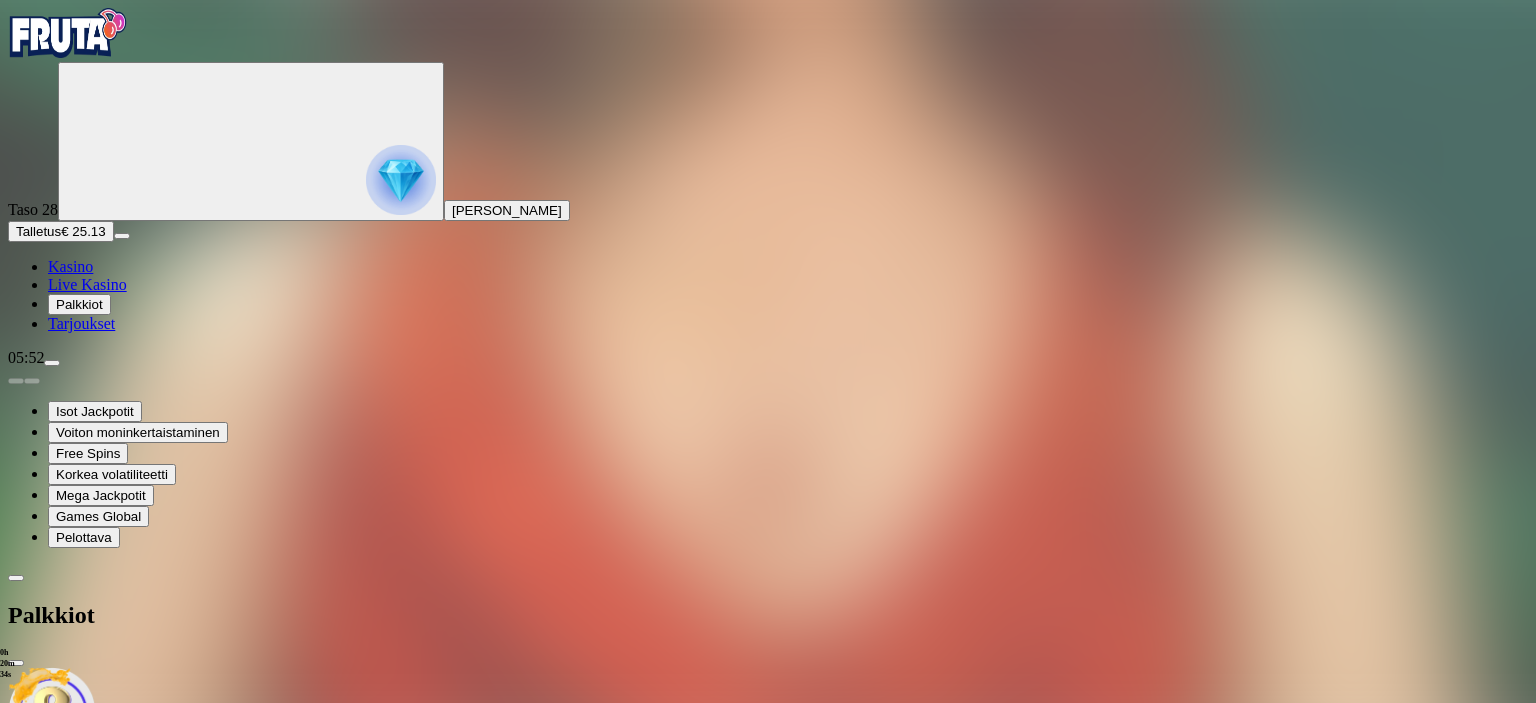 click on "Fruit Up   ja nappaat seuraavan palkkion" at bounding box center (768, 837) 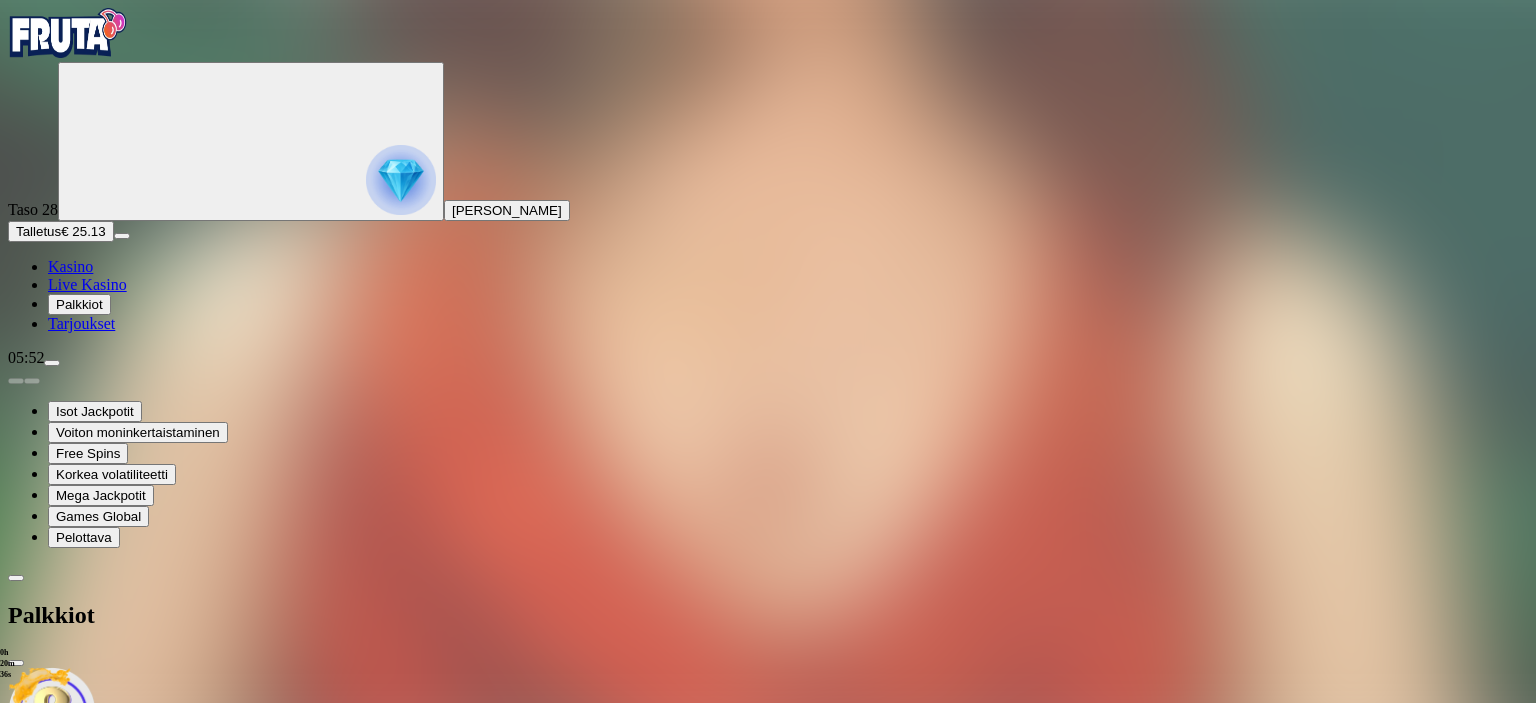 click at bounding box center [16, 663] 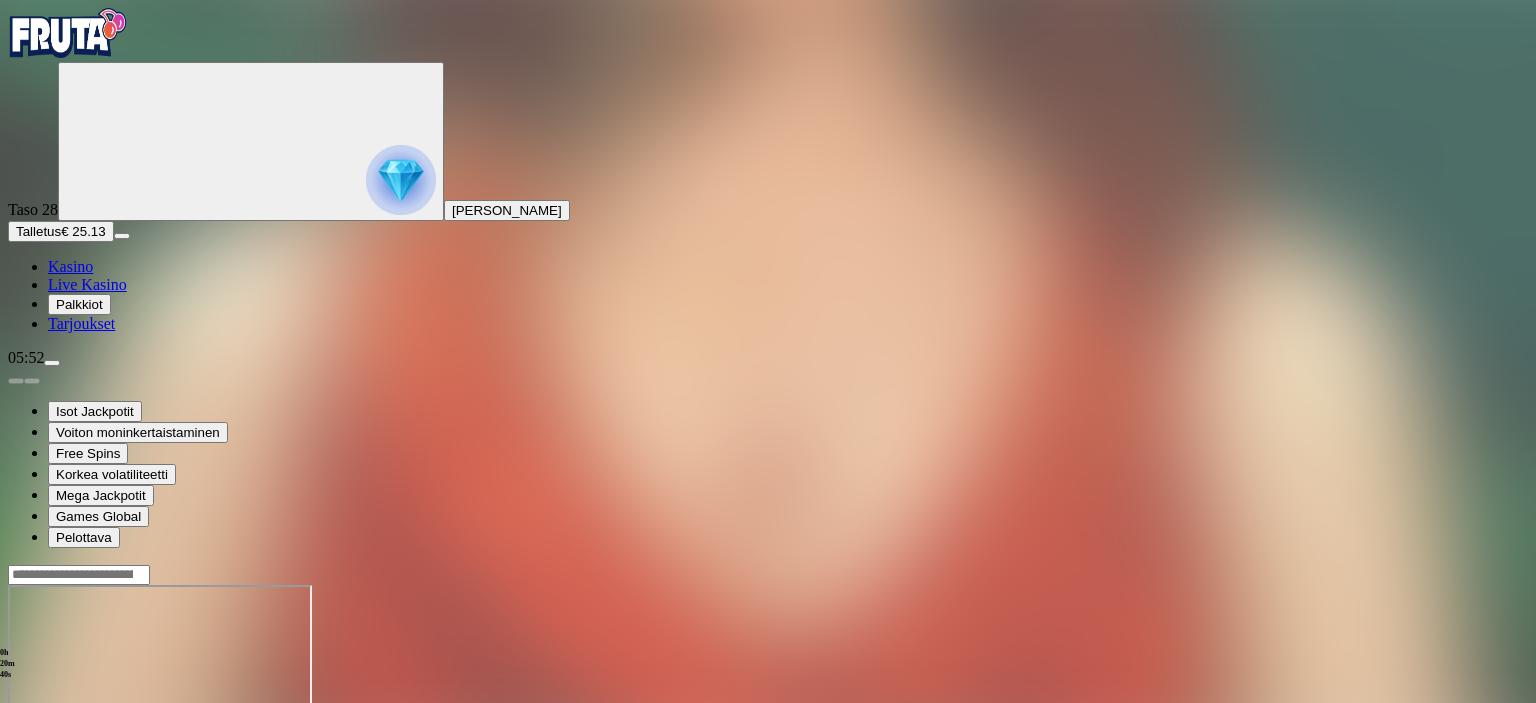 click at bounding box center (52, 363) 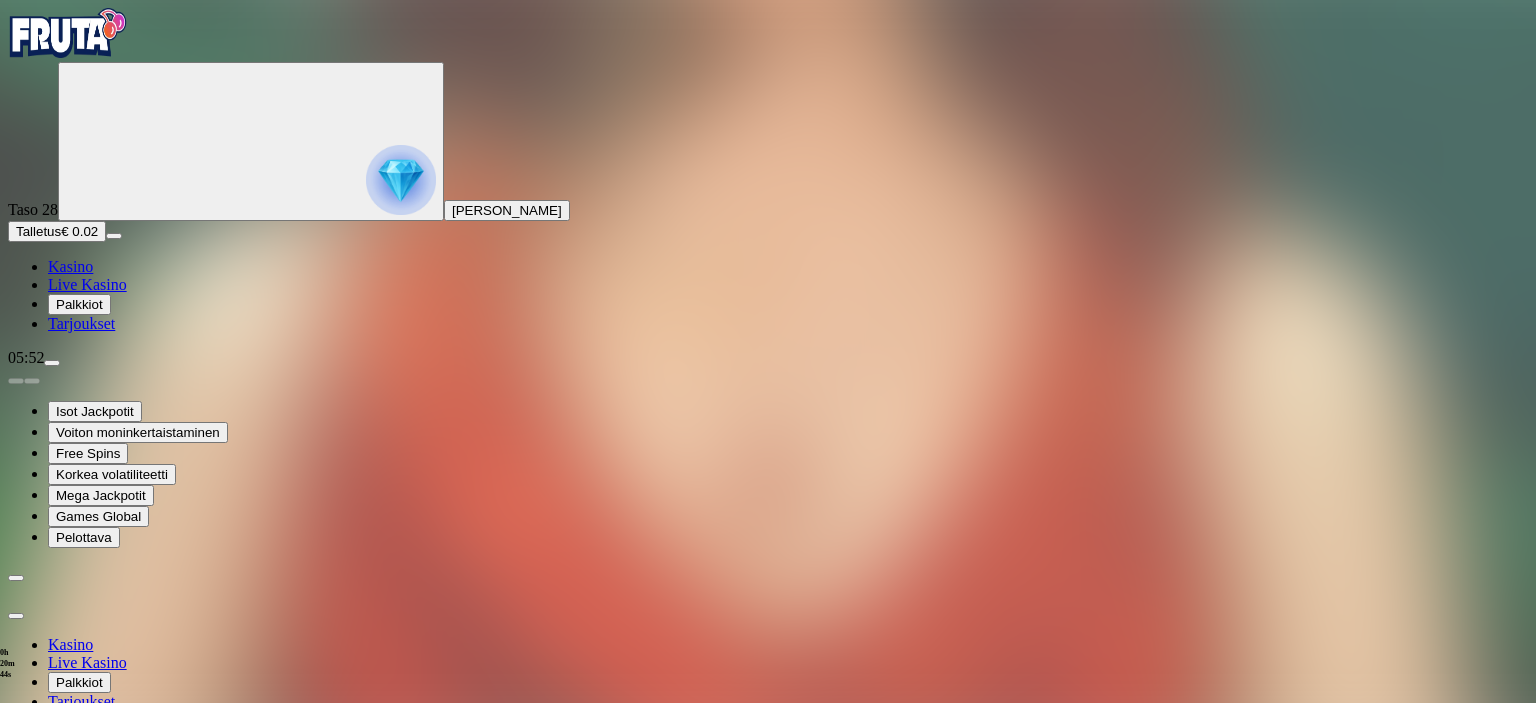 click on "Tilini" at bounding box center [69, 867] 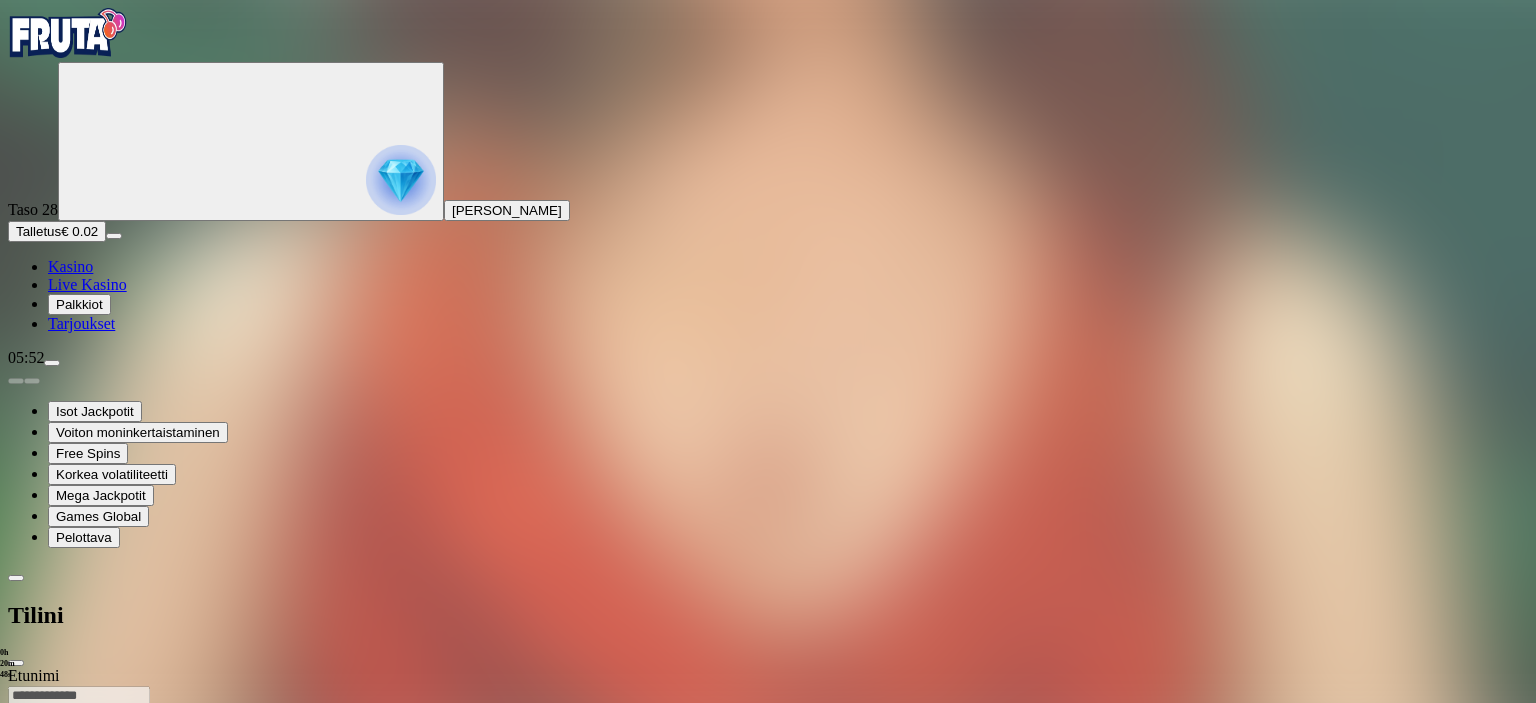 click on "Palkkiot" at bounding box center (79, 304) 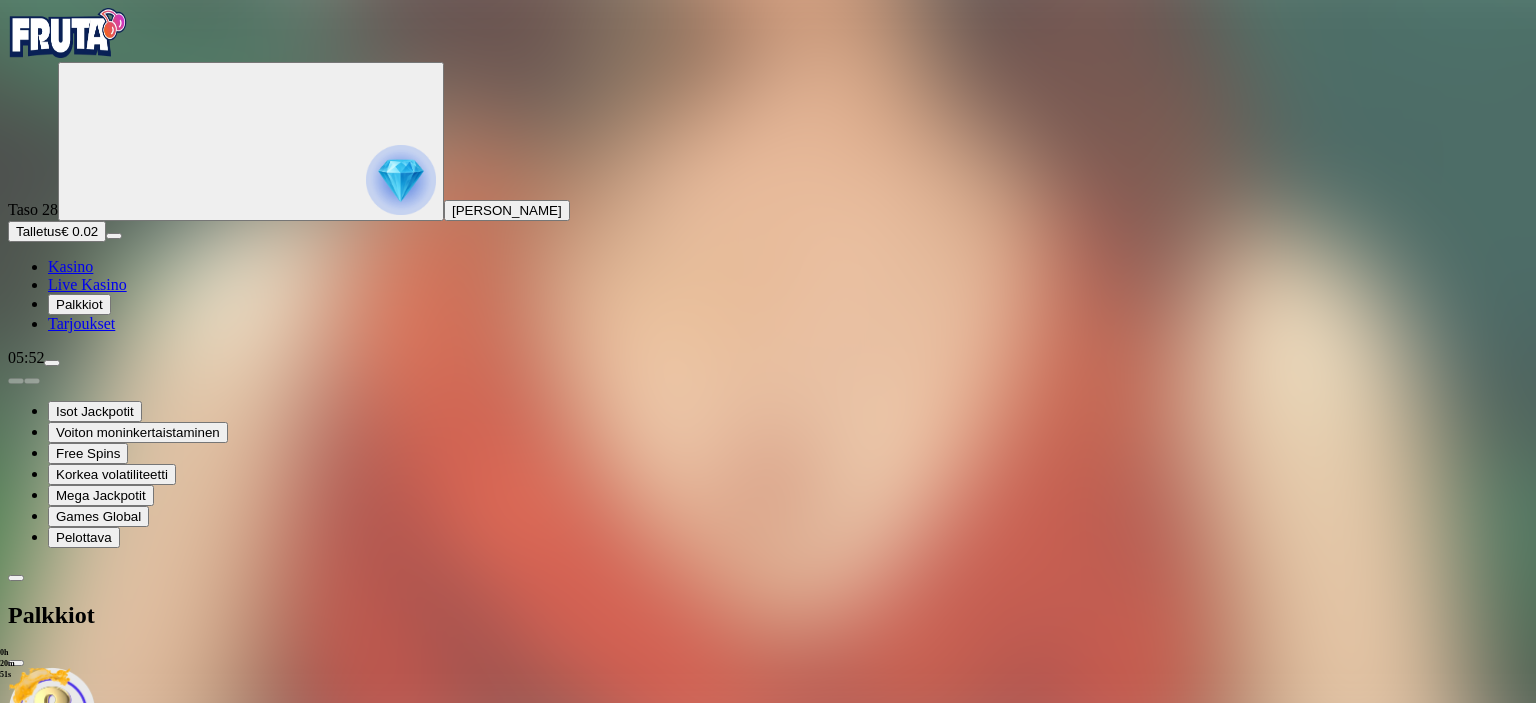 click on "Fruit Up   ja nappaat seuraavan palkkion" at bounding box center (768, 837) 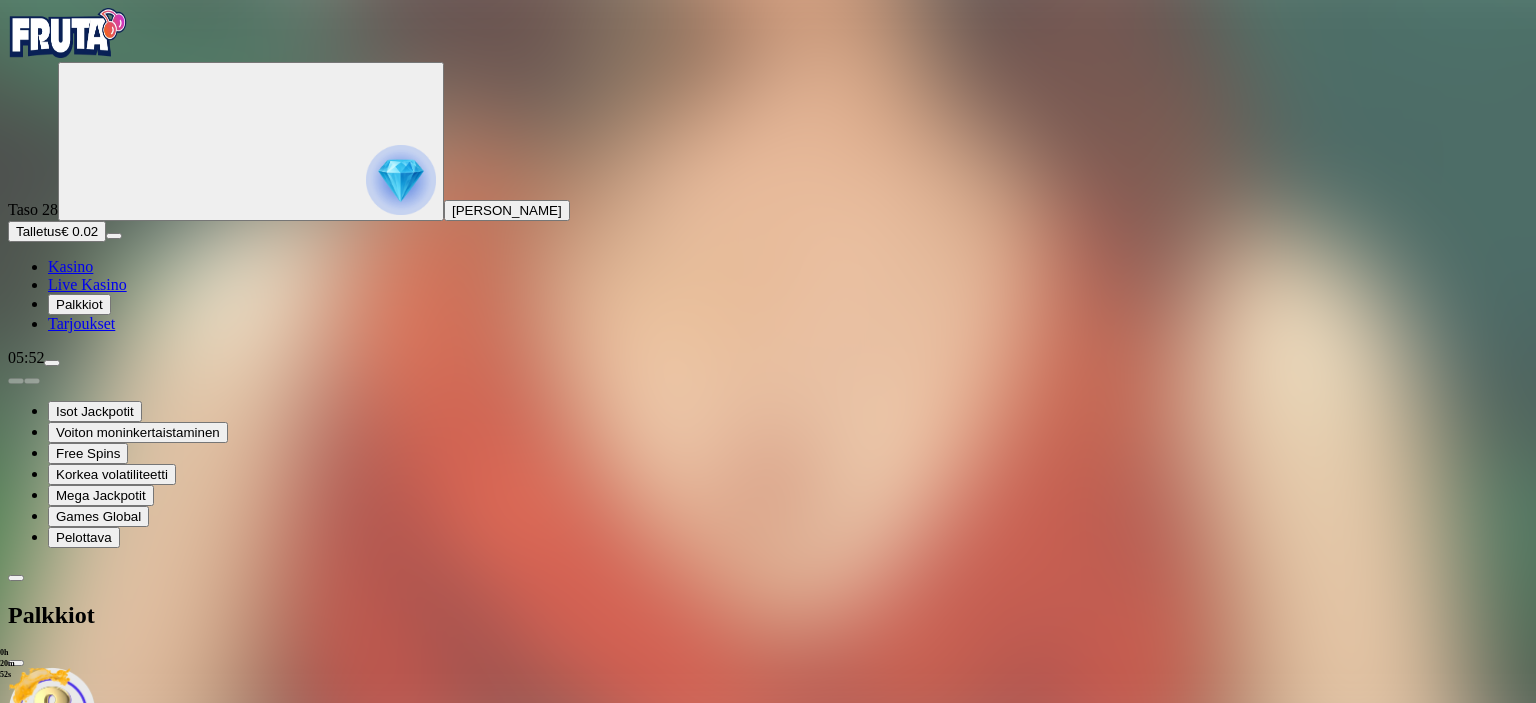 click 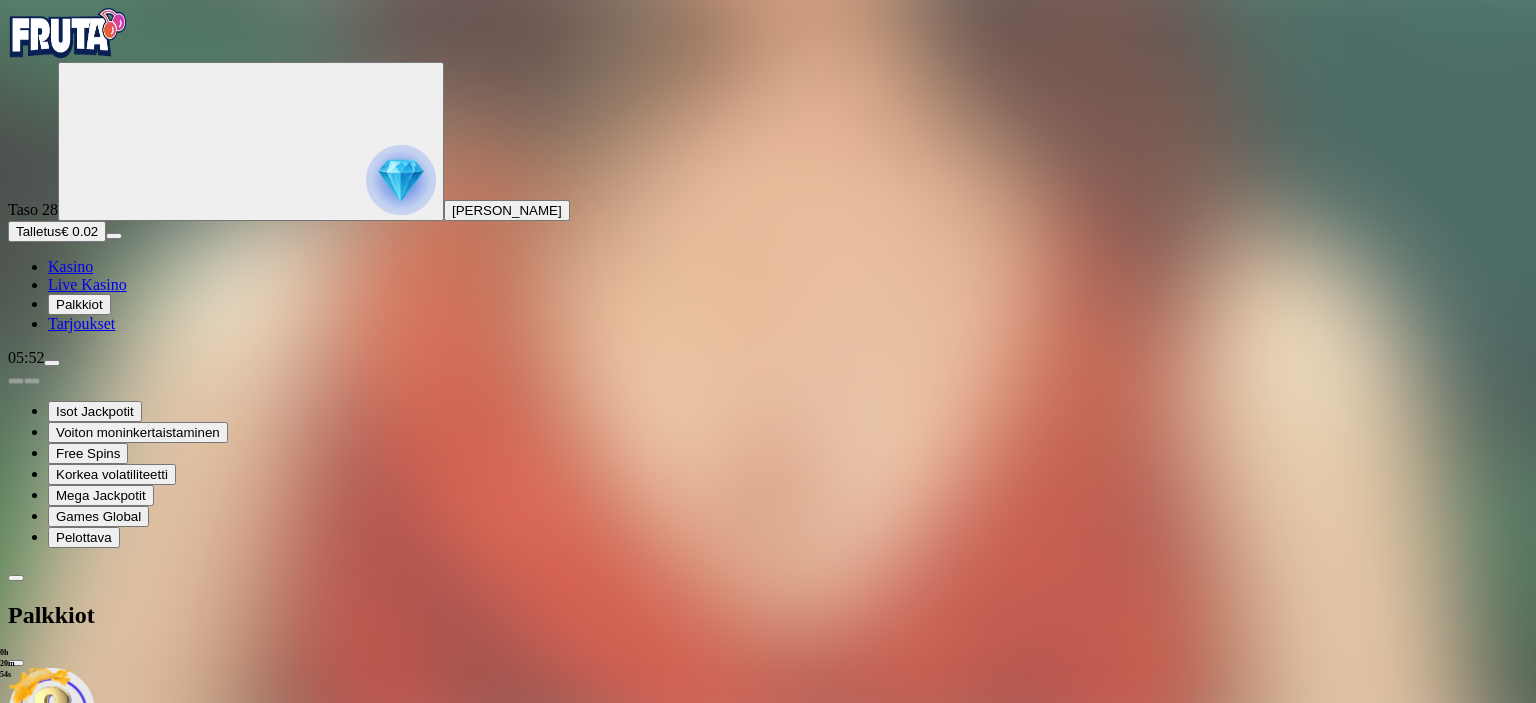 click on "Talletus" at bounding box center [38, 231] 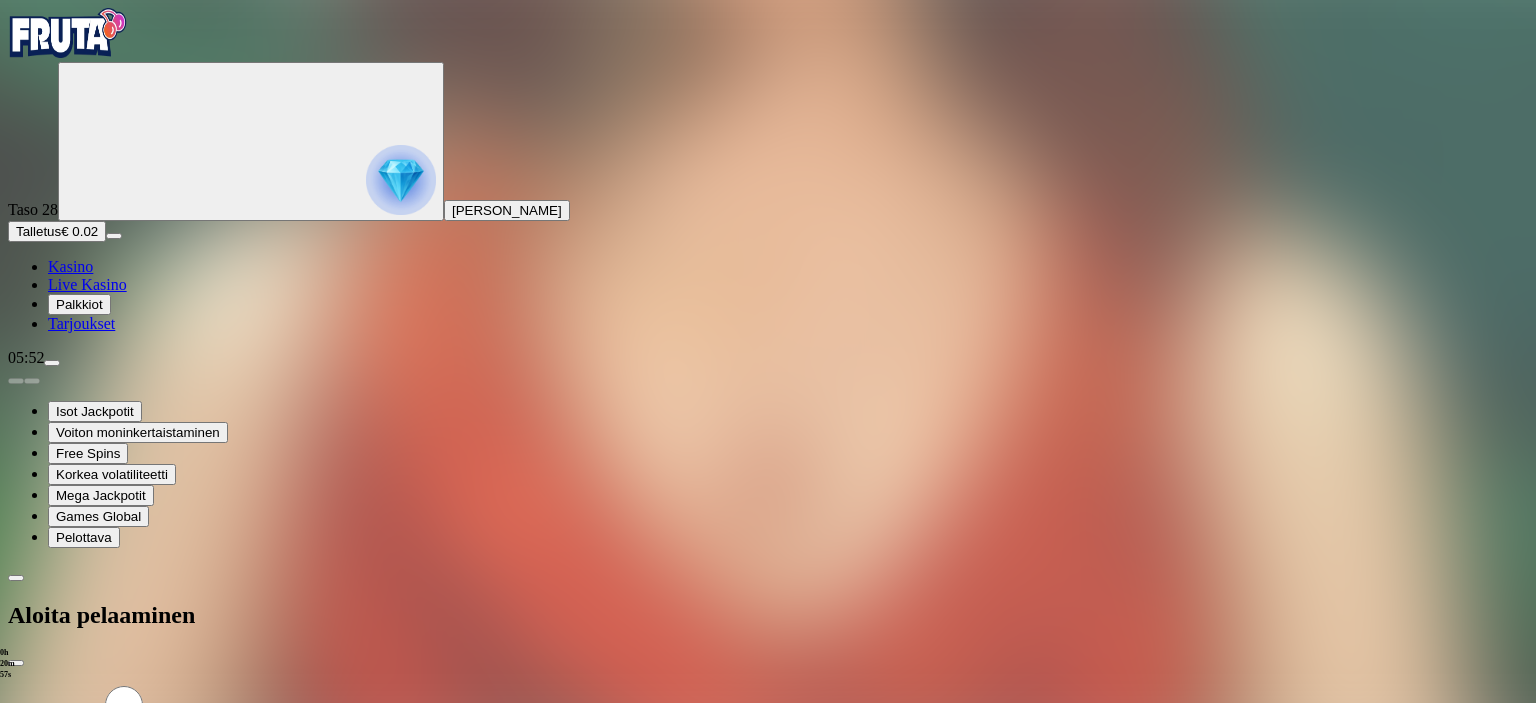click on "Palkkiot" at bounding box center [79, 304] 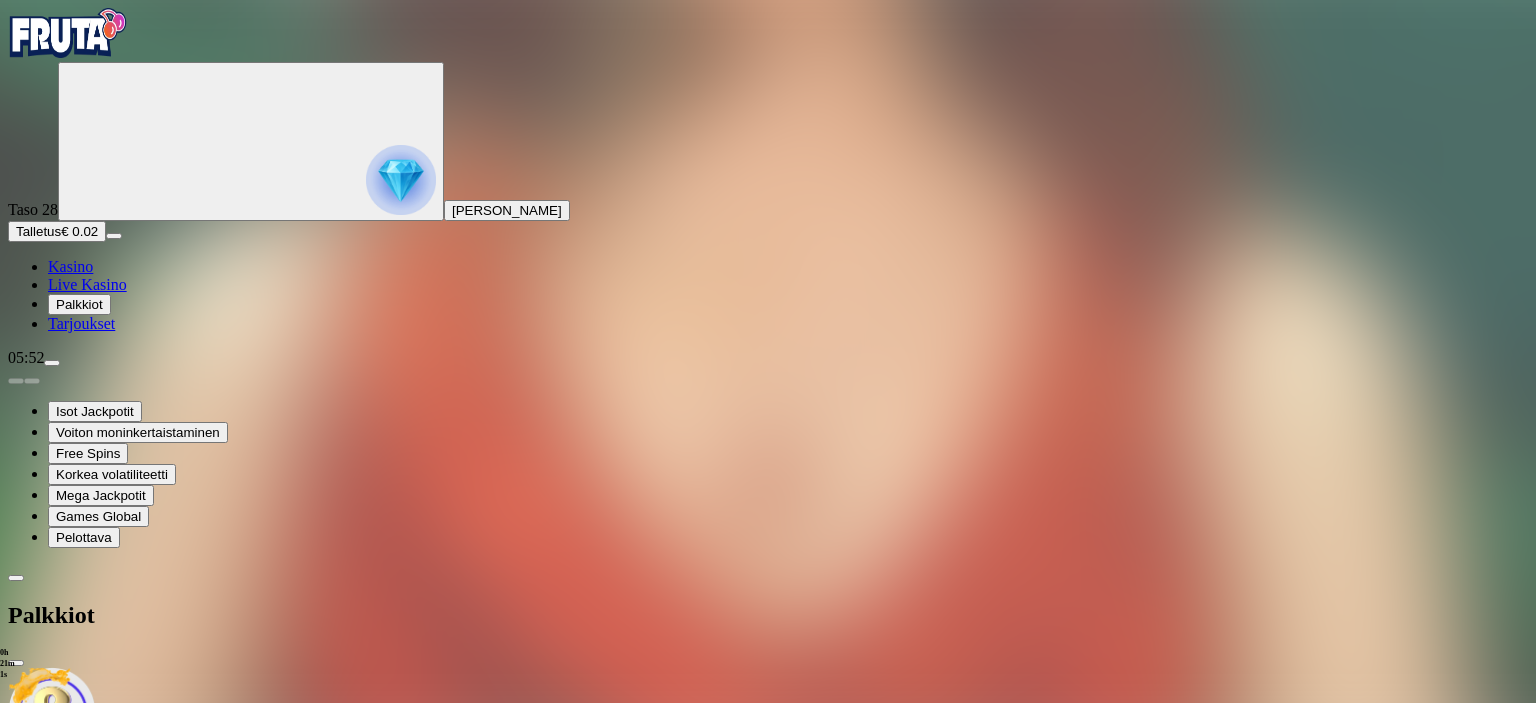 click on "Taso 29" at bounding box center [768, 789] 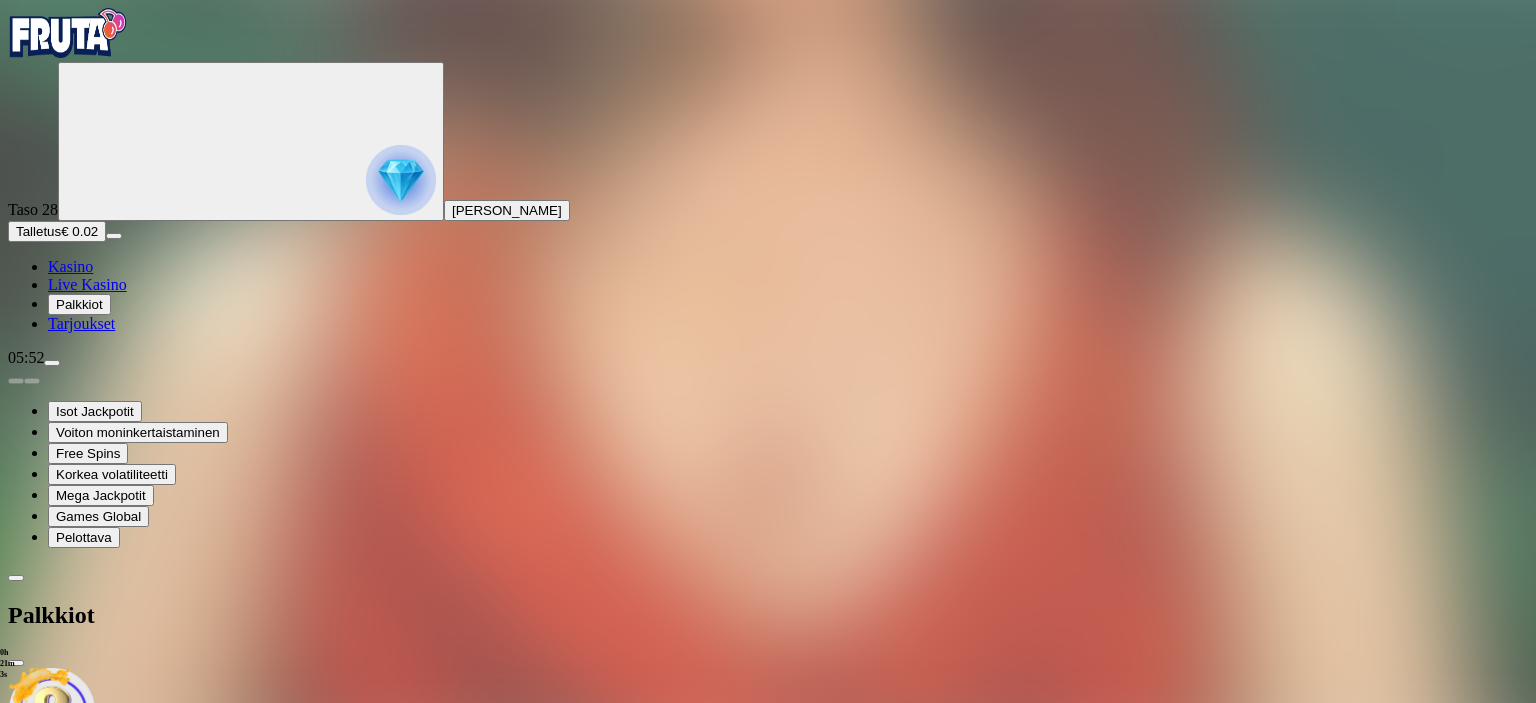 click at bounding box center [16, 578] 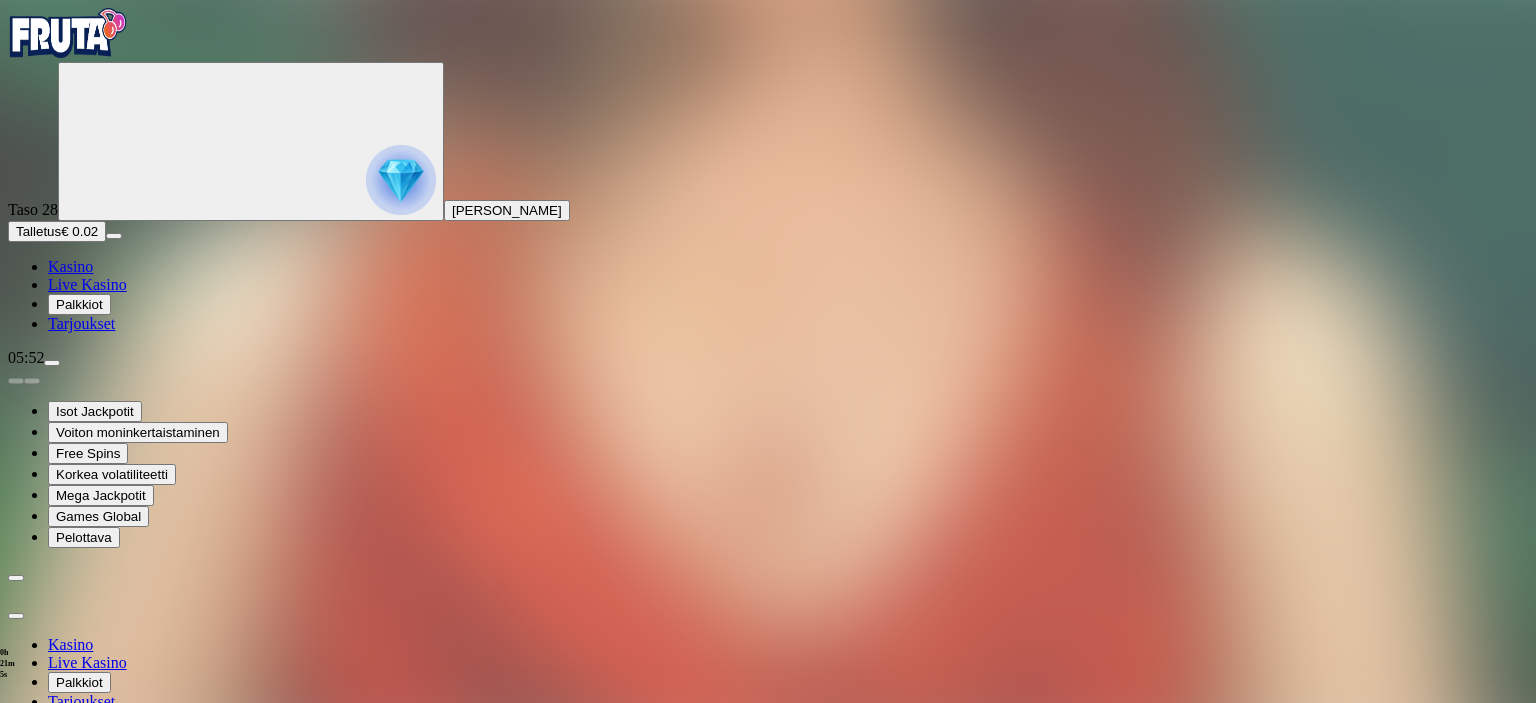 click on "Vahvistaminen" at bounding box center (166, 888) 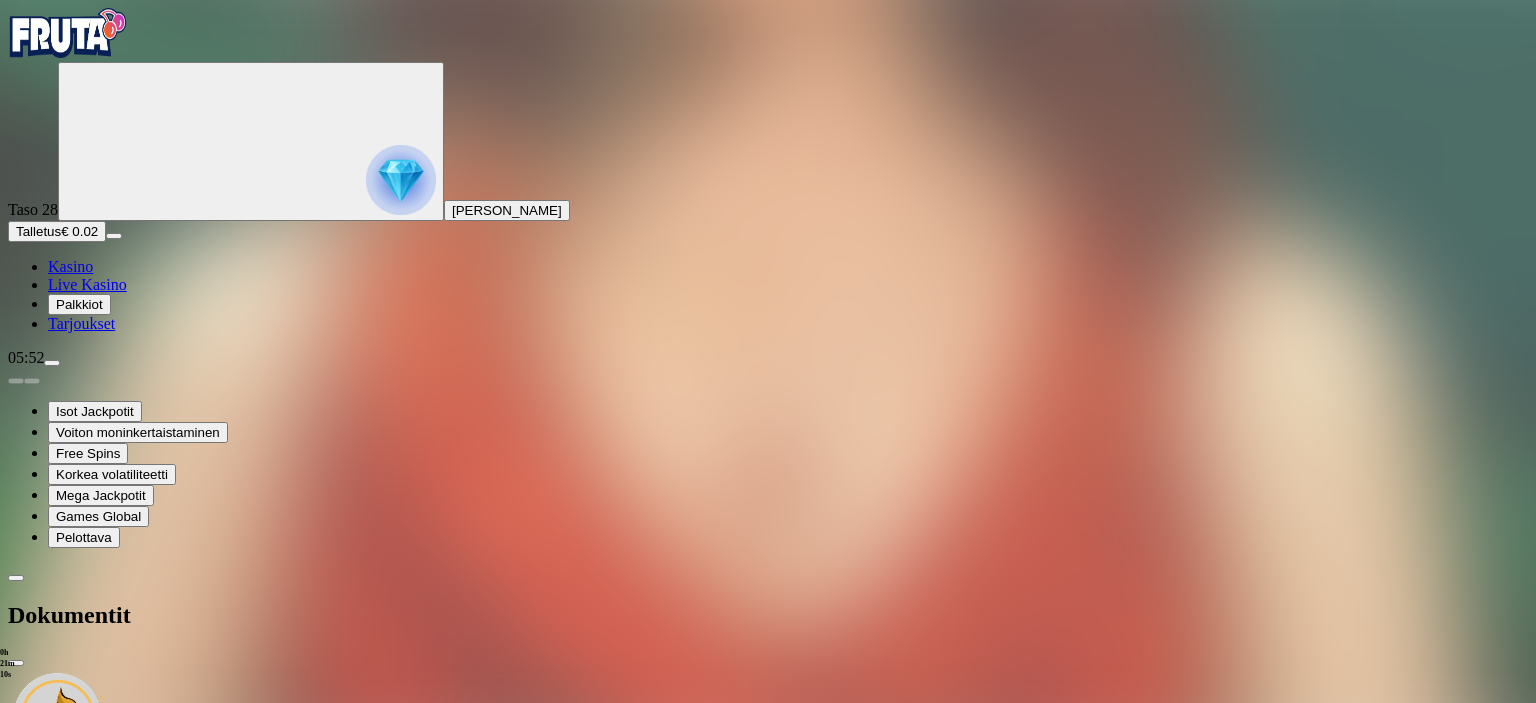 click at bounding box center (52, 363) 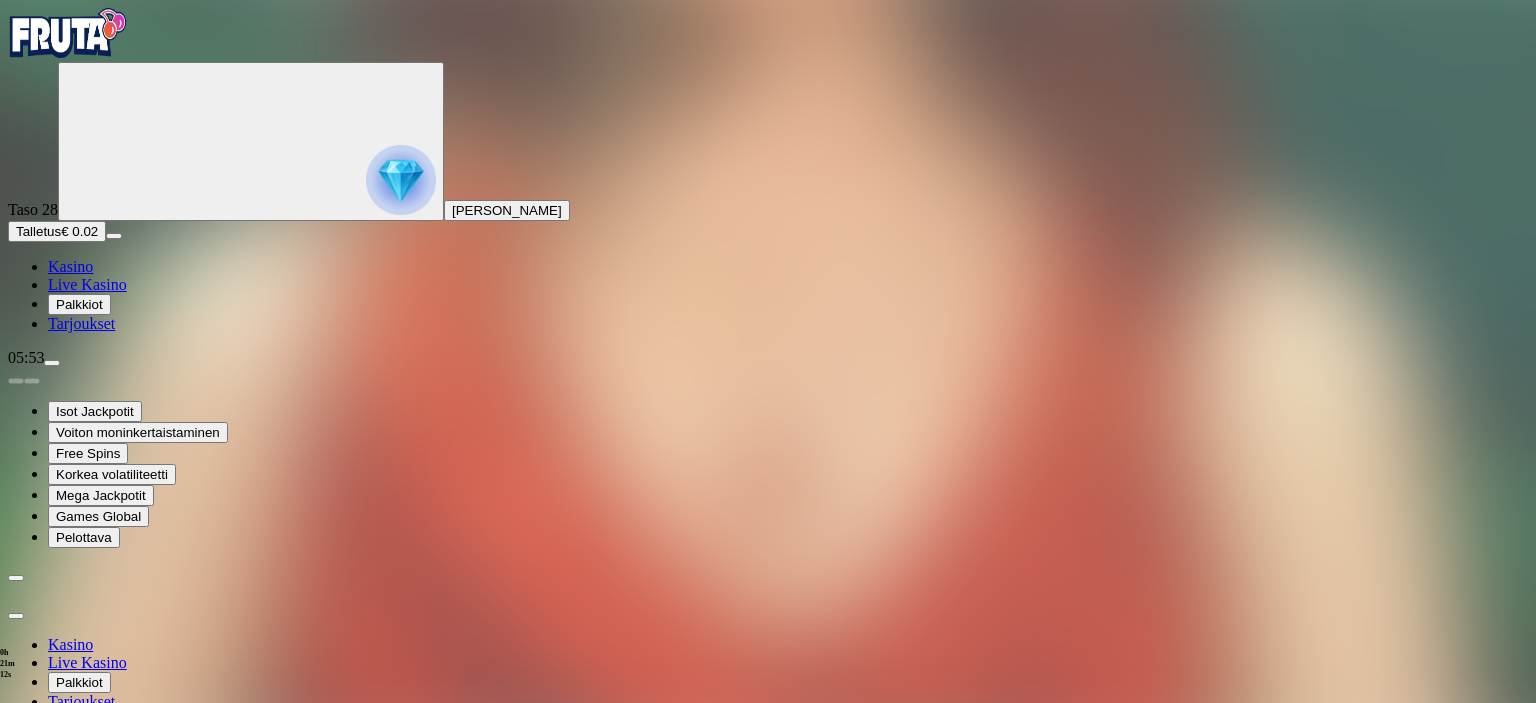 click on "Kirjaudu ulos" at bounding box center [54, 1051] 